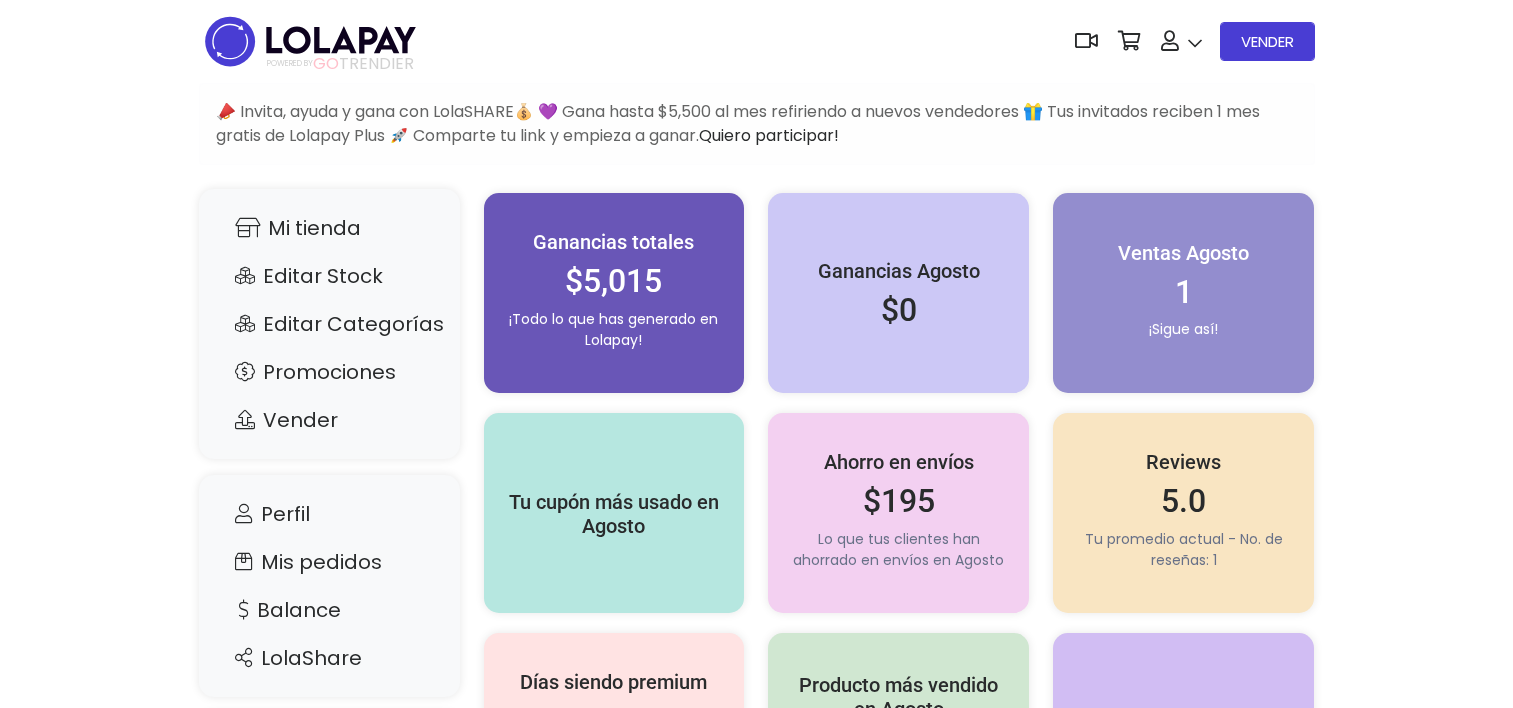 scroll, scrollTop: 0, scrollLeft: 0, axis: both 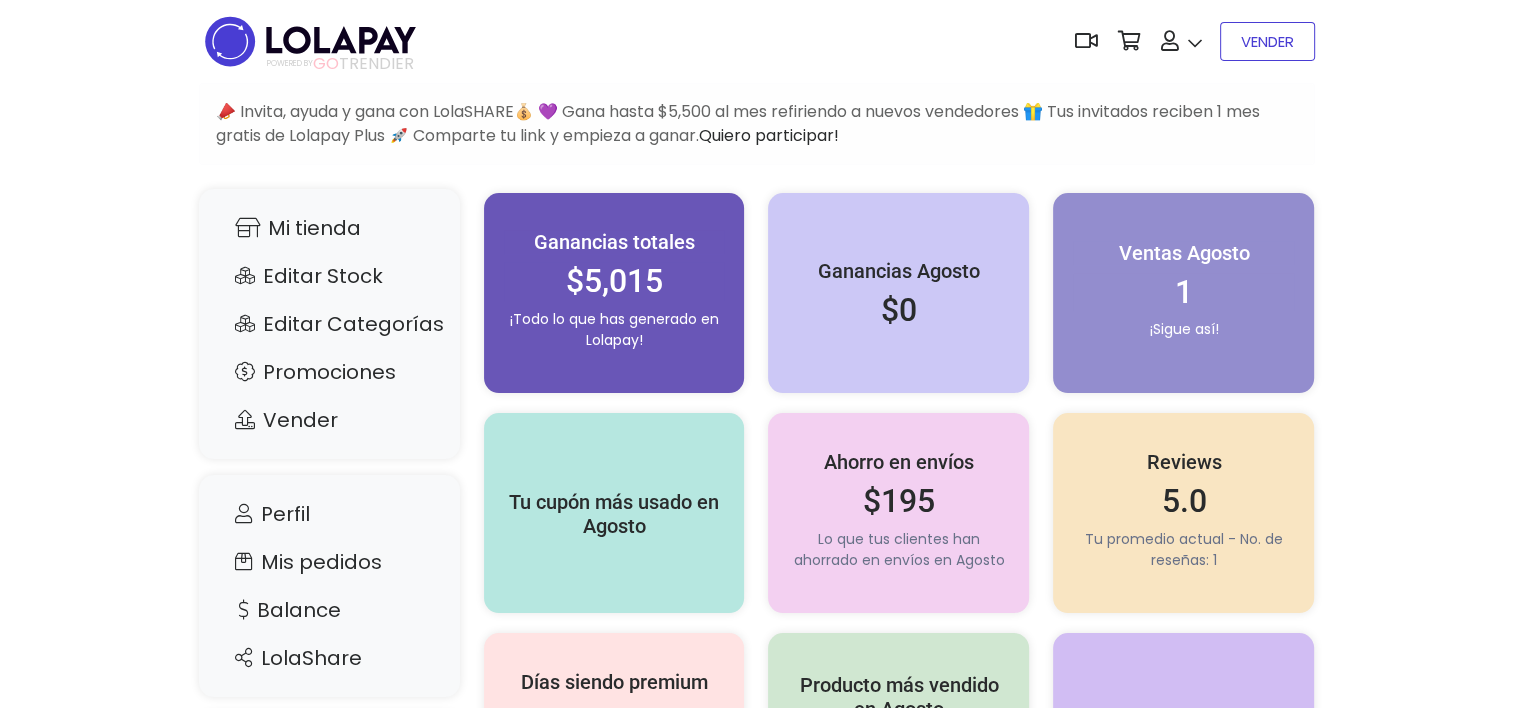 click on "VENDER" at bounding box center [1267, 41] 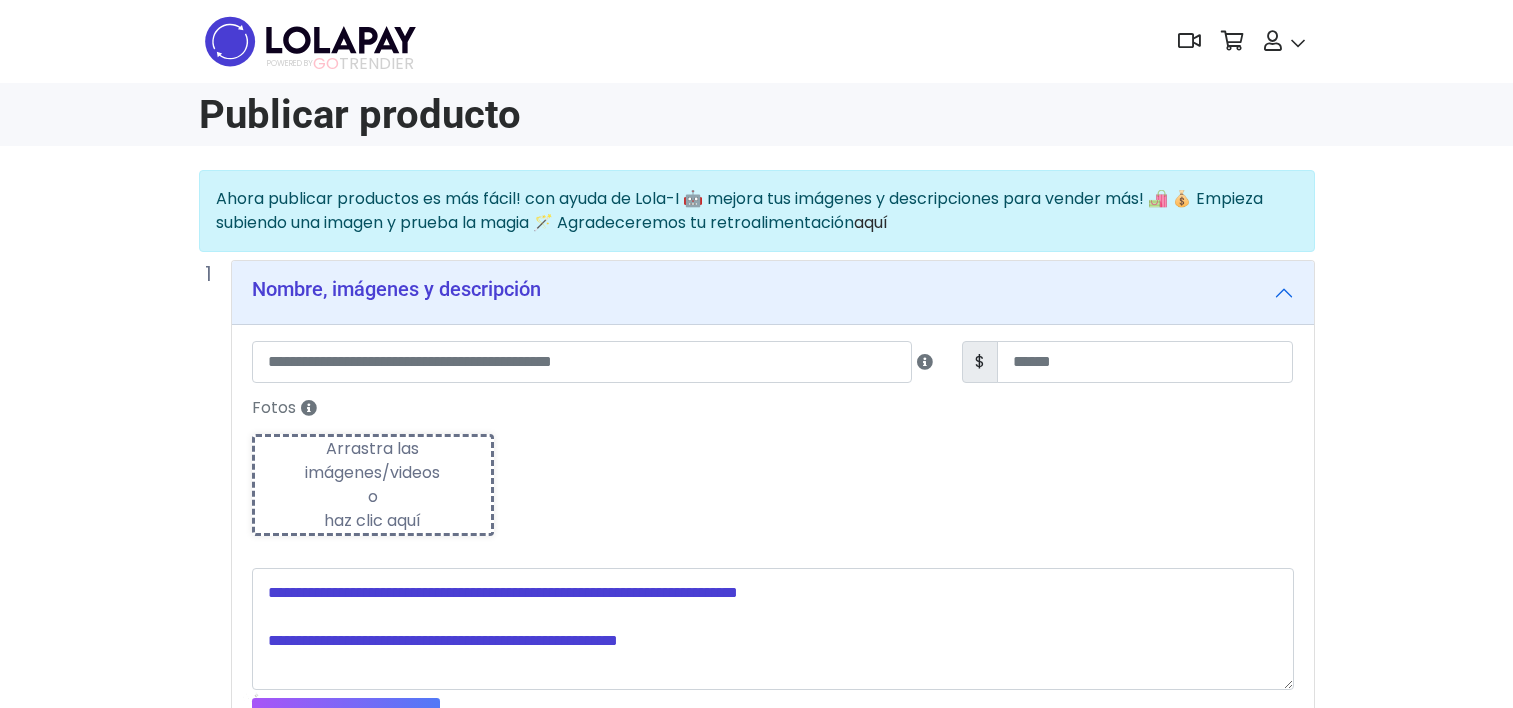 scroll, scrollTop: 0, scrollLeft: 0, axis: both 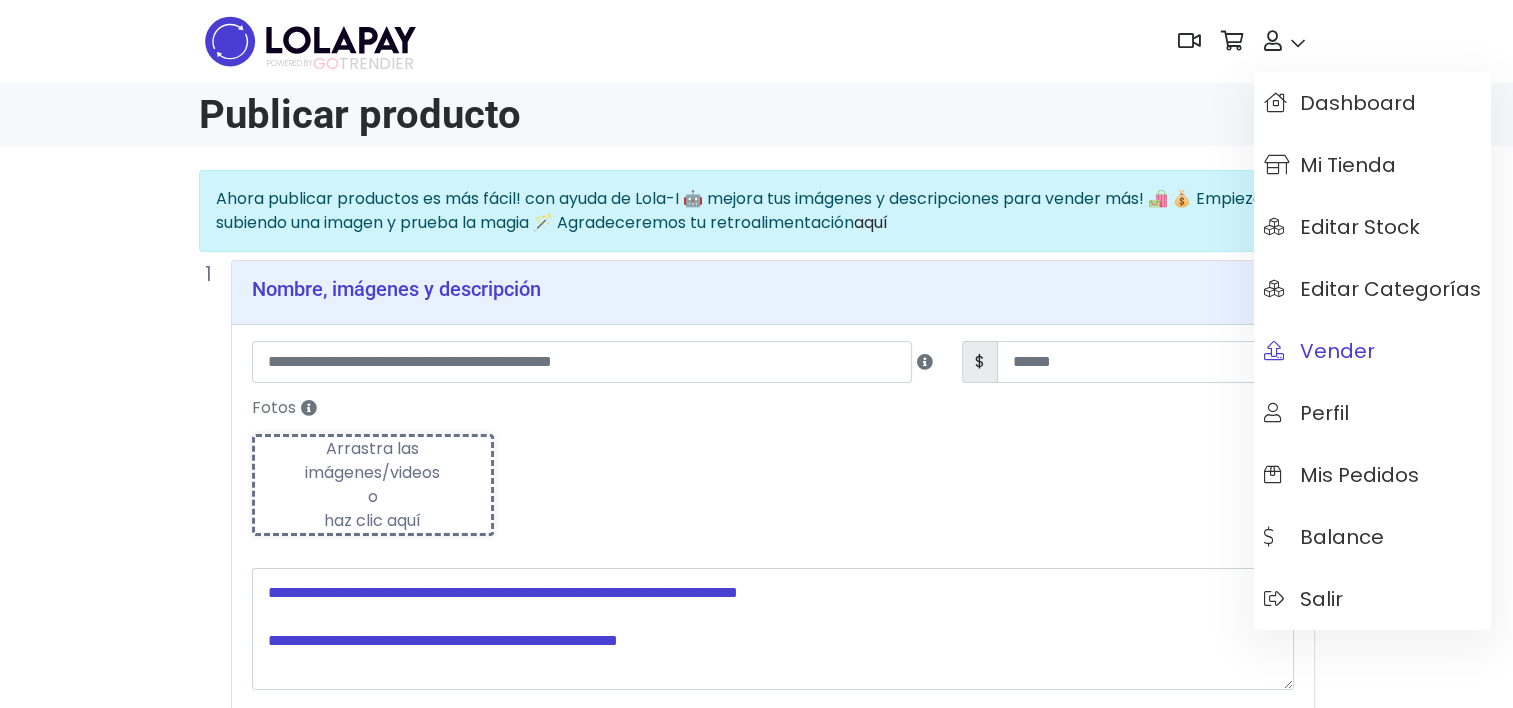 click on "Vender" at bounding box center (1319, 351) 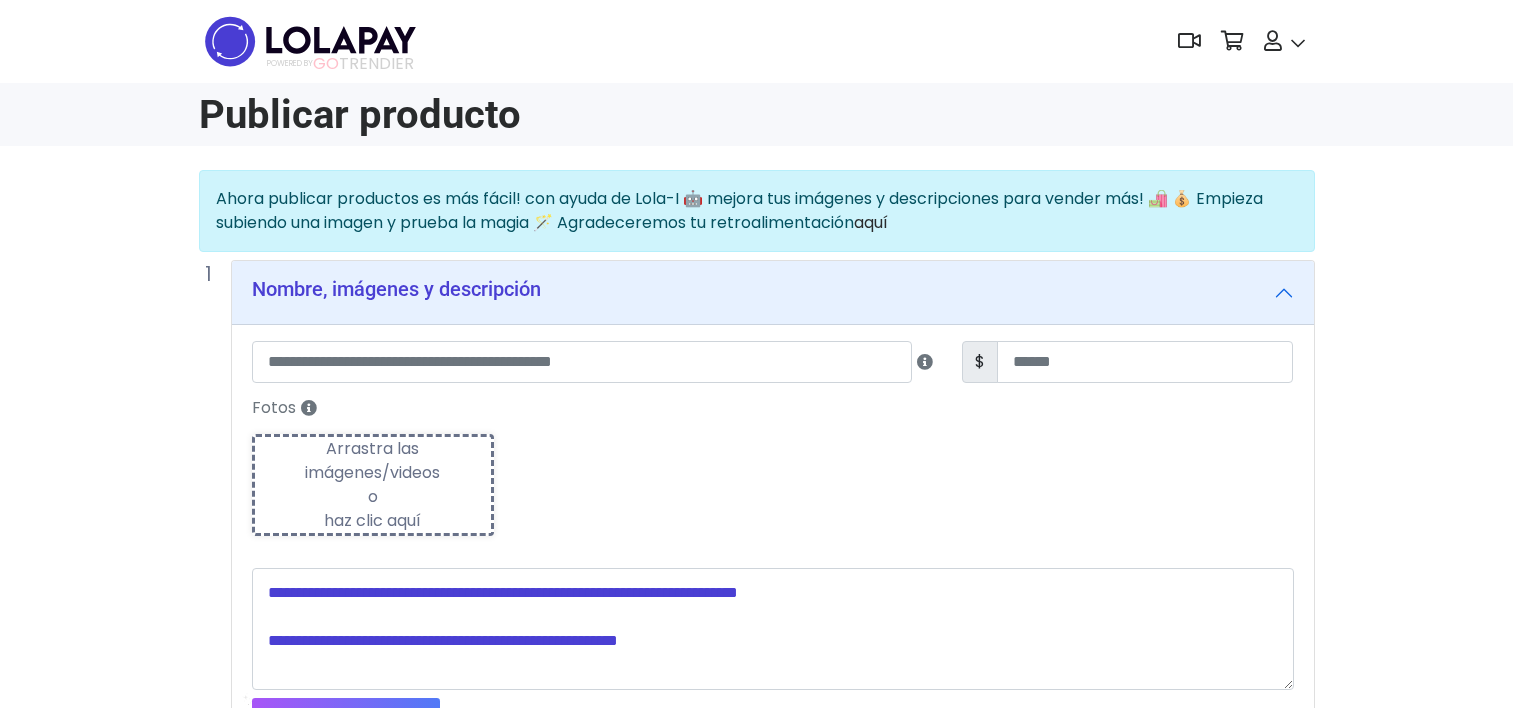 scroll, scrollTop: 0, scrollLeft: 0, axis: both 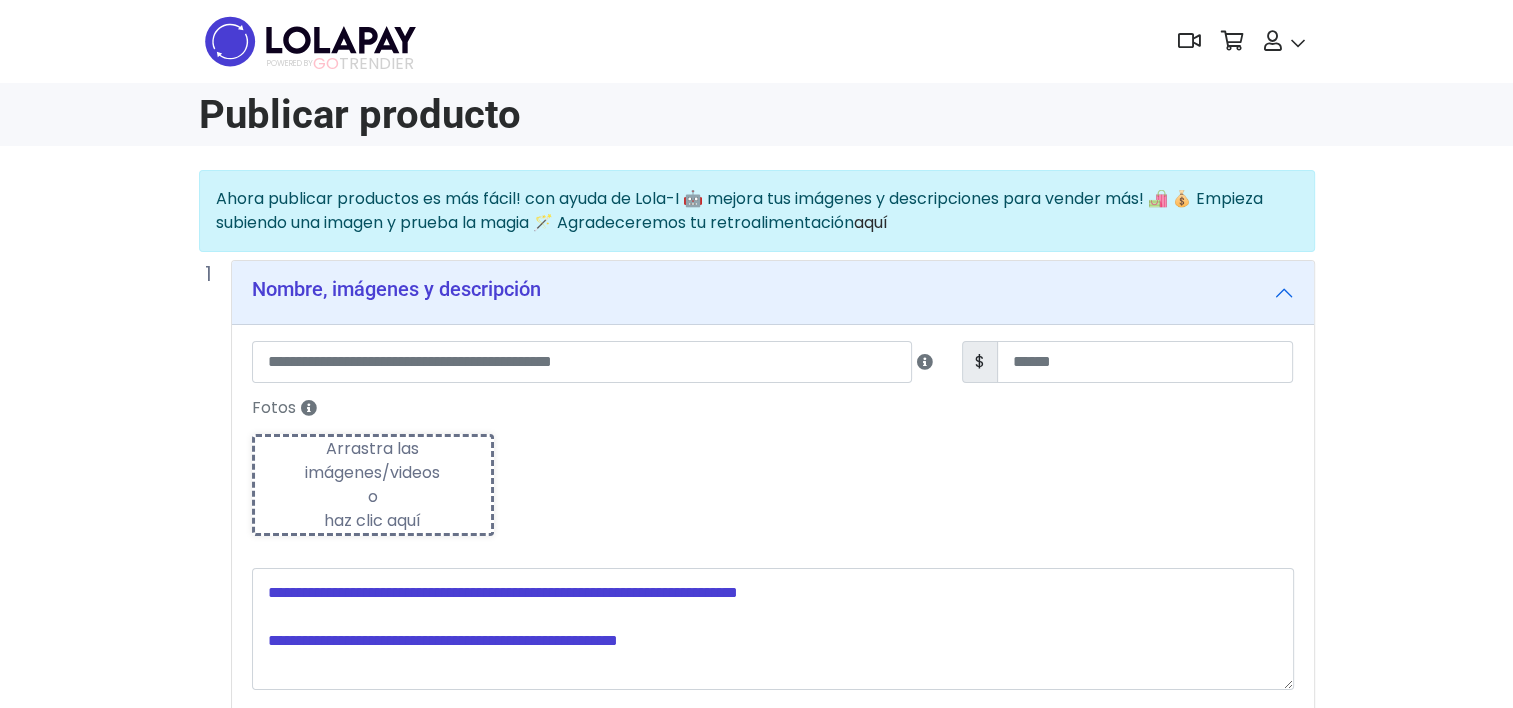 click on "Arrastra las
imágenes/videos
o
haz clic aquí" at bounding box center [373, 485] 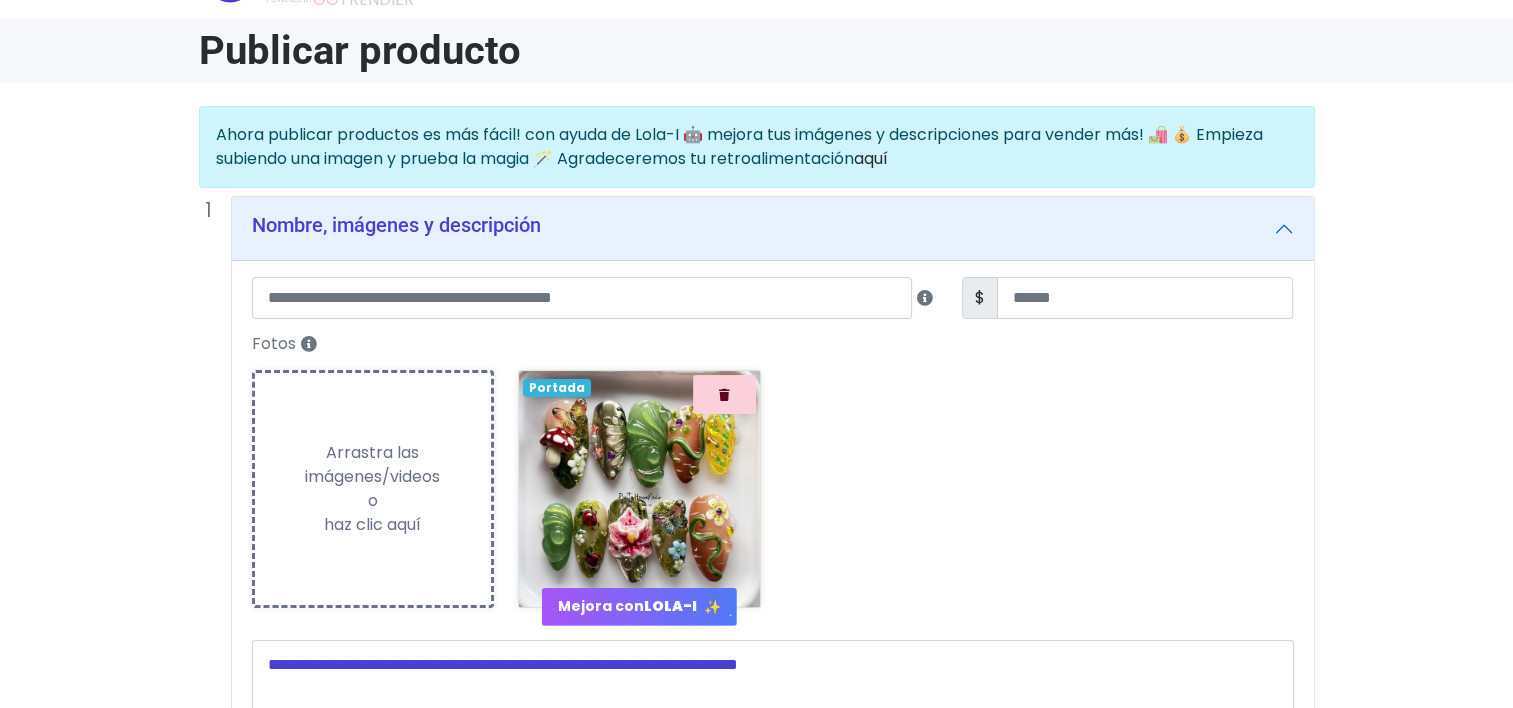 scroll, scrollTop: 100, scrollLeft: 0, axis: vertical 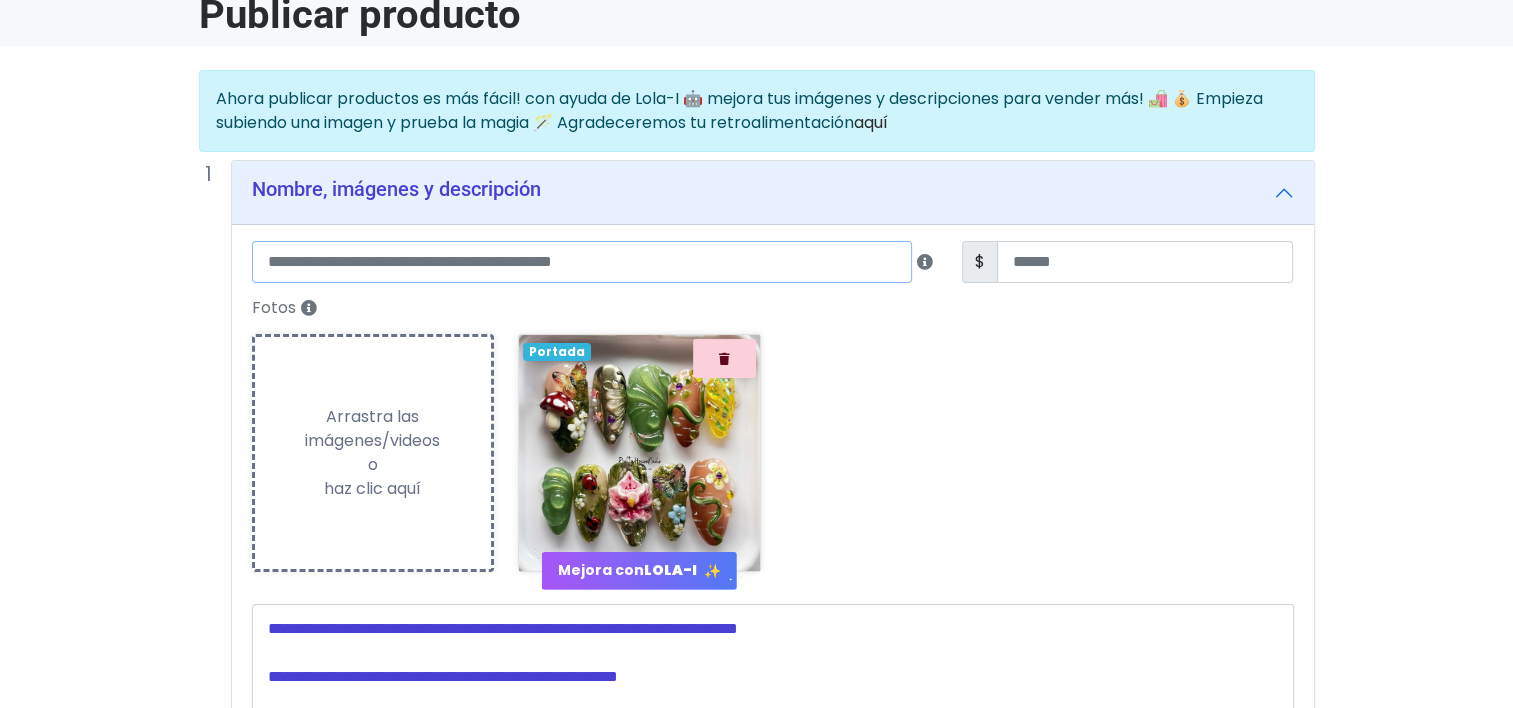 click at bounding box center [582, 262] 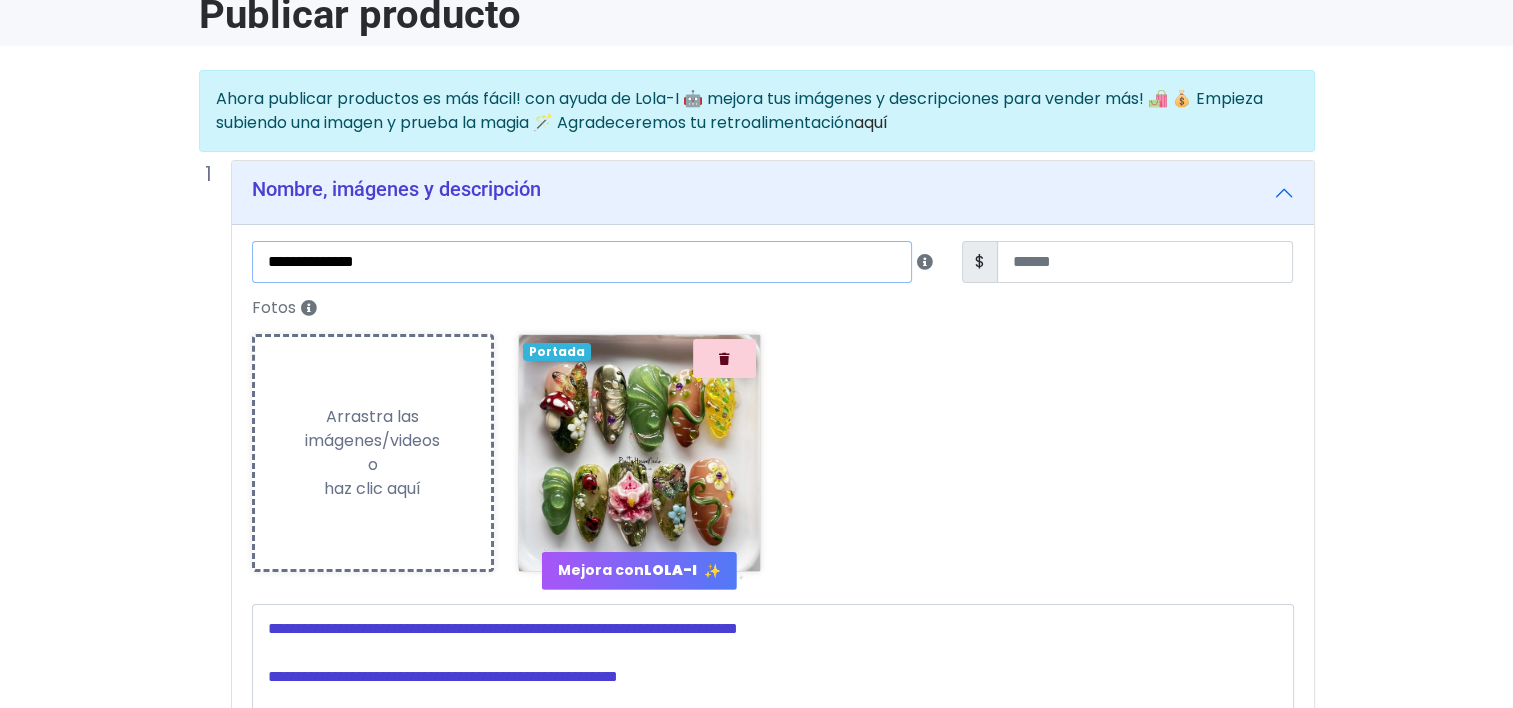 type on "**********" 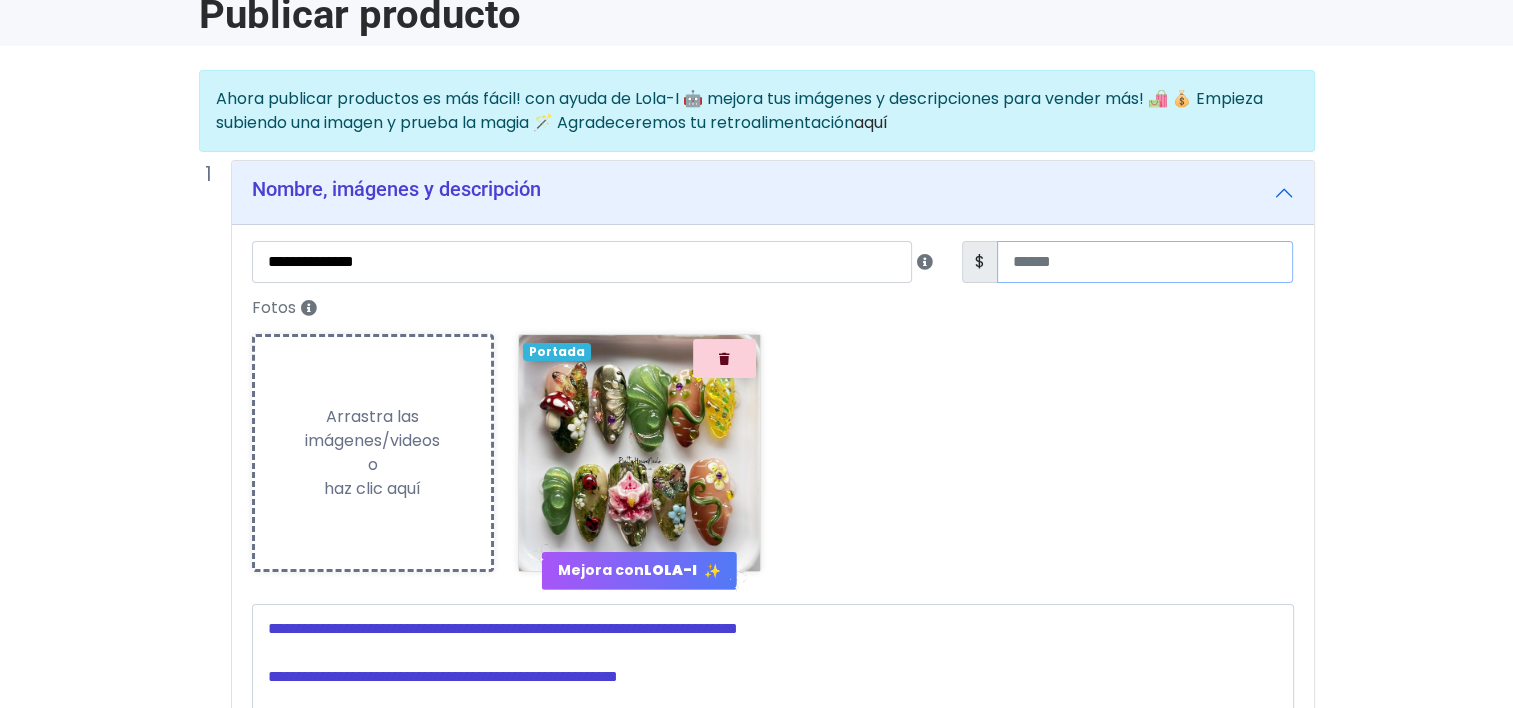 click at bounding box center (1145, 262) 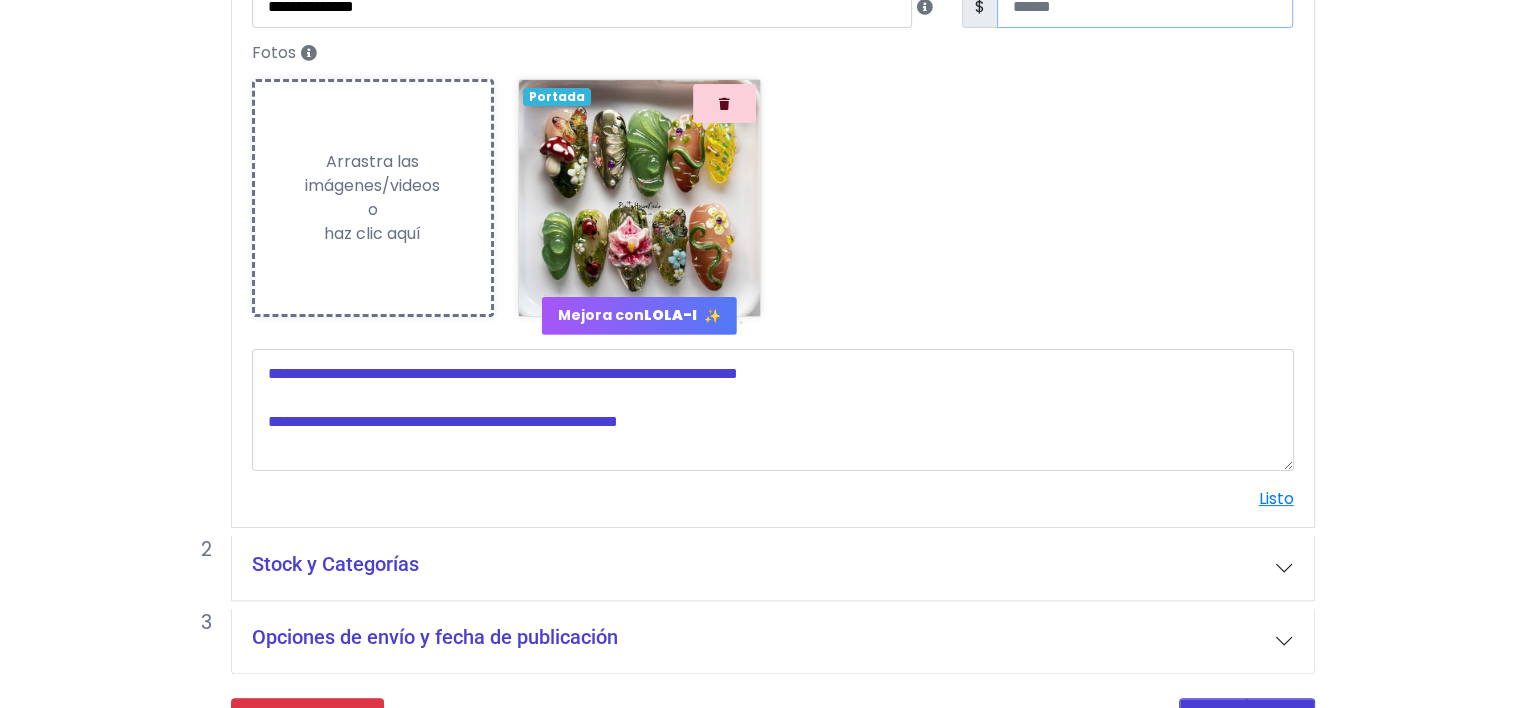 scroll, scrollTop: 408, scrollLeft: 0, axis: vertical 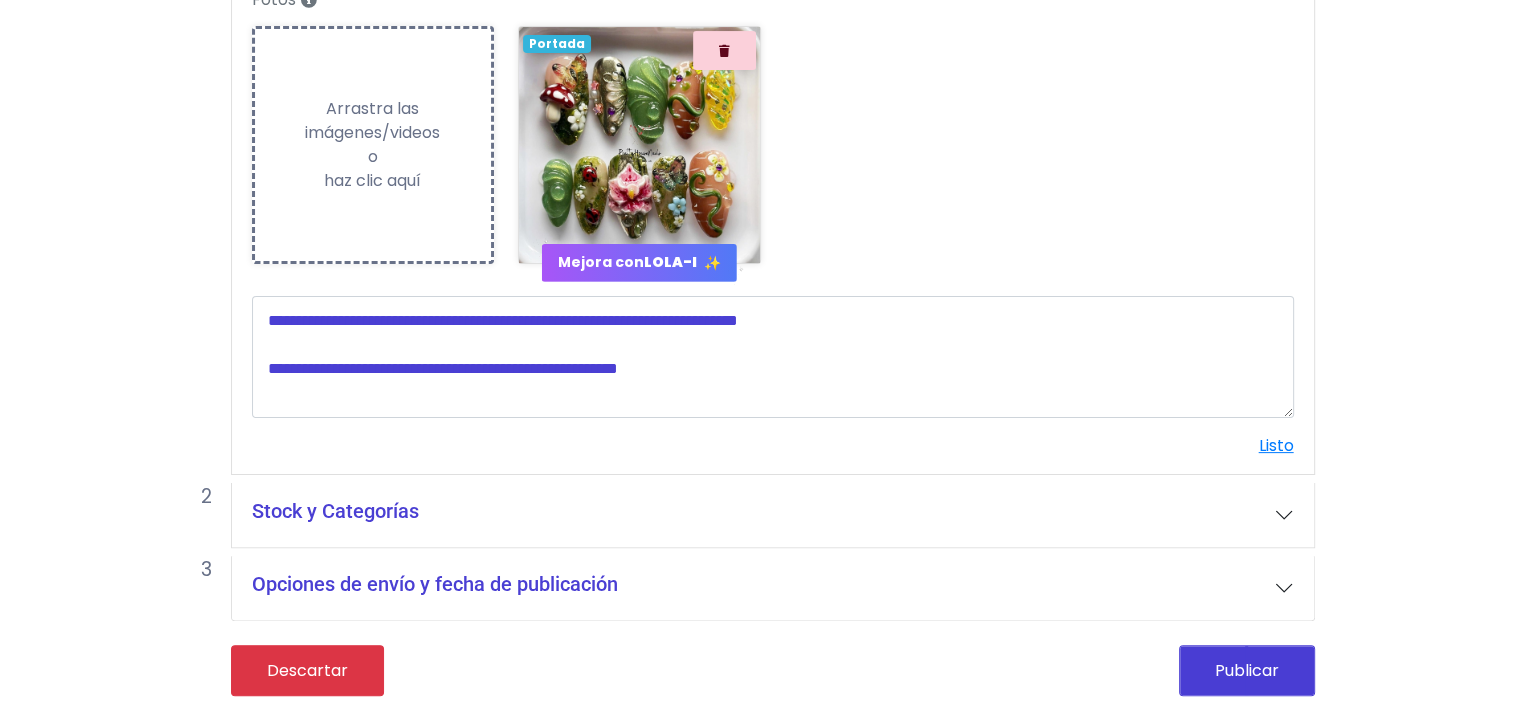 type on "**" 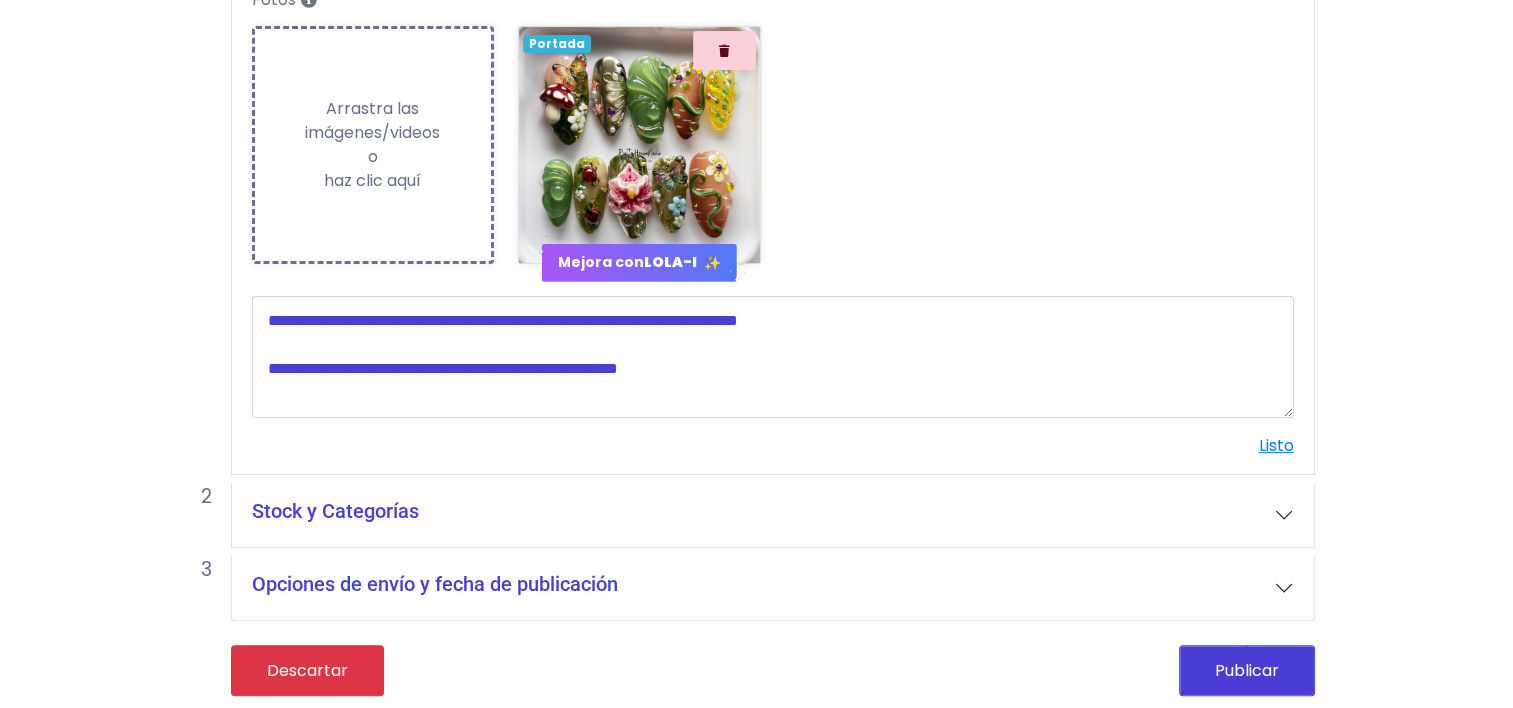 click on "Stock y Categorías" at bounding box center (773, 515) 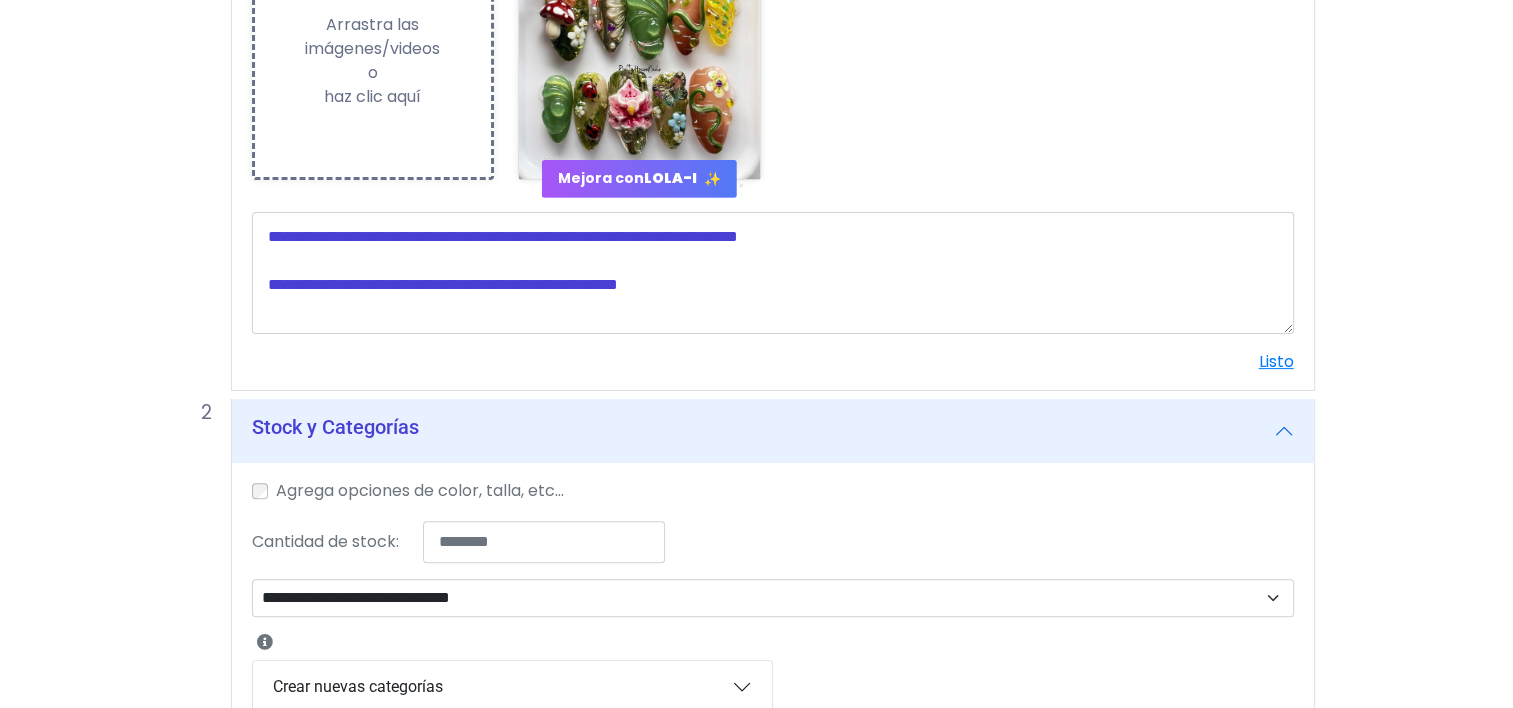 scroll, scrollTop: 608, scrollLeft: 0, axis: vertical 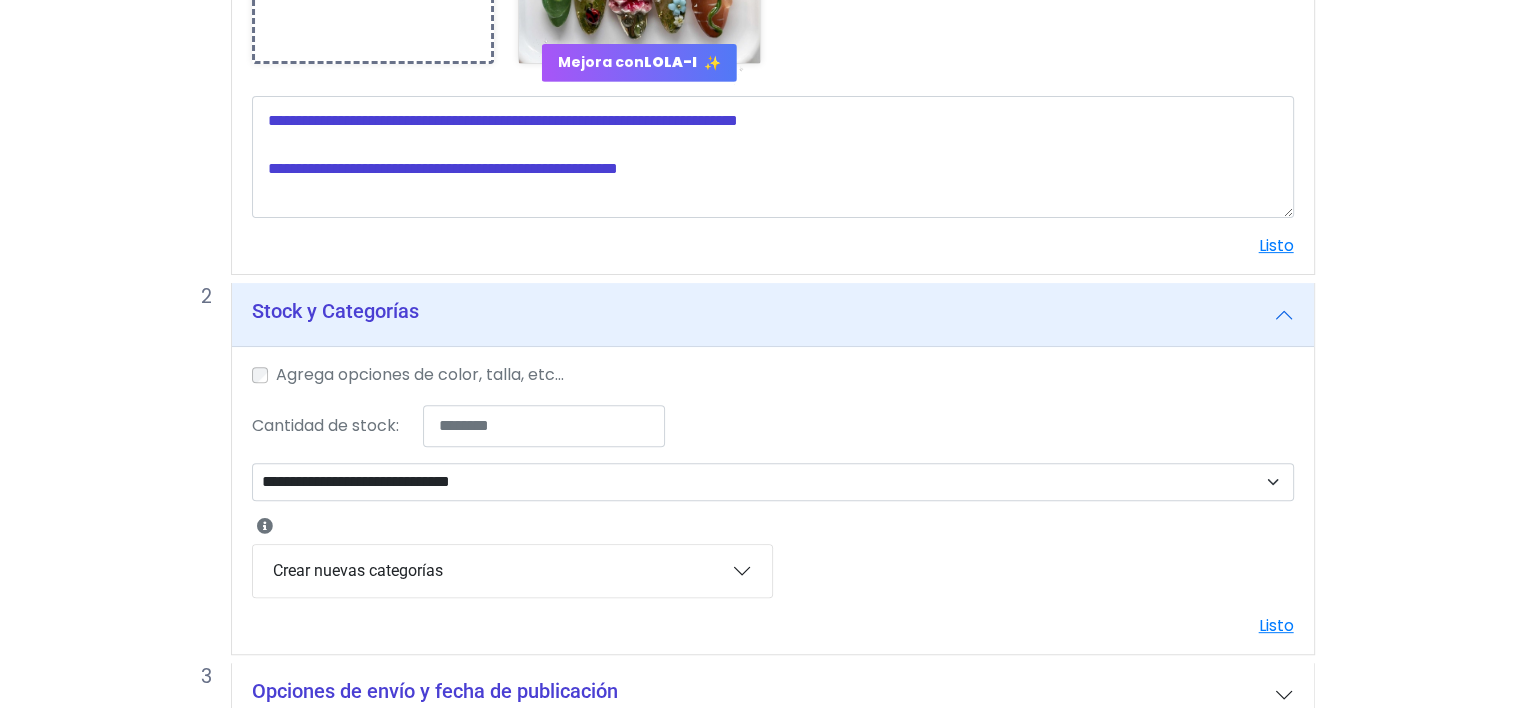 click on "Crear nuevas categorías" at bounding box center (512, 571) 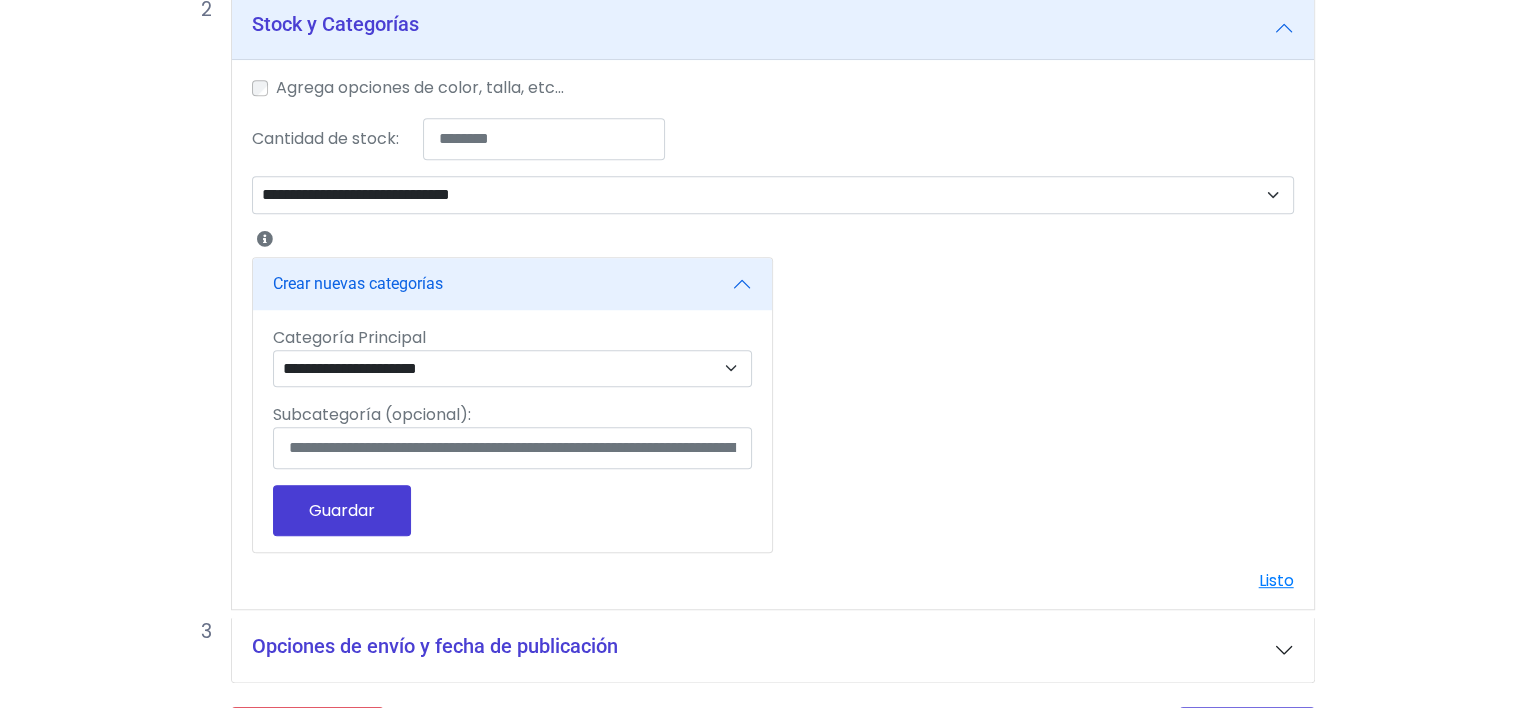 scroll, scrollTop: 908, scrollLeft: 0, axis: vertical 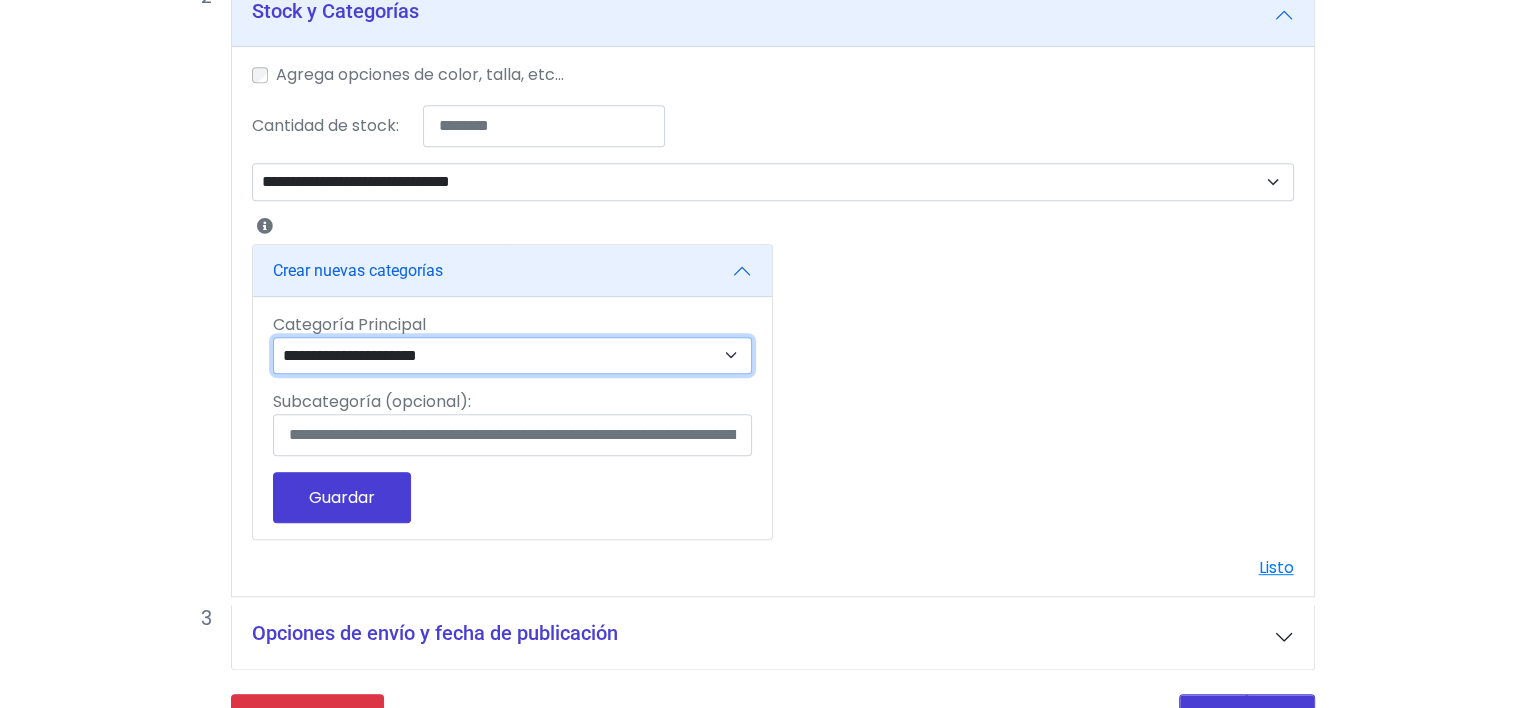 click on "**********" at bounding box center (513, 356) 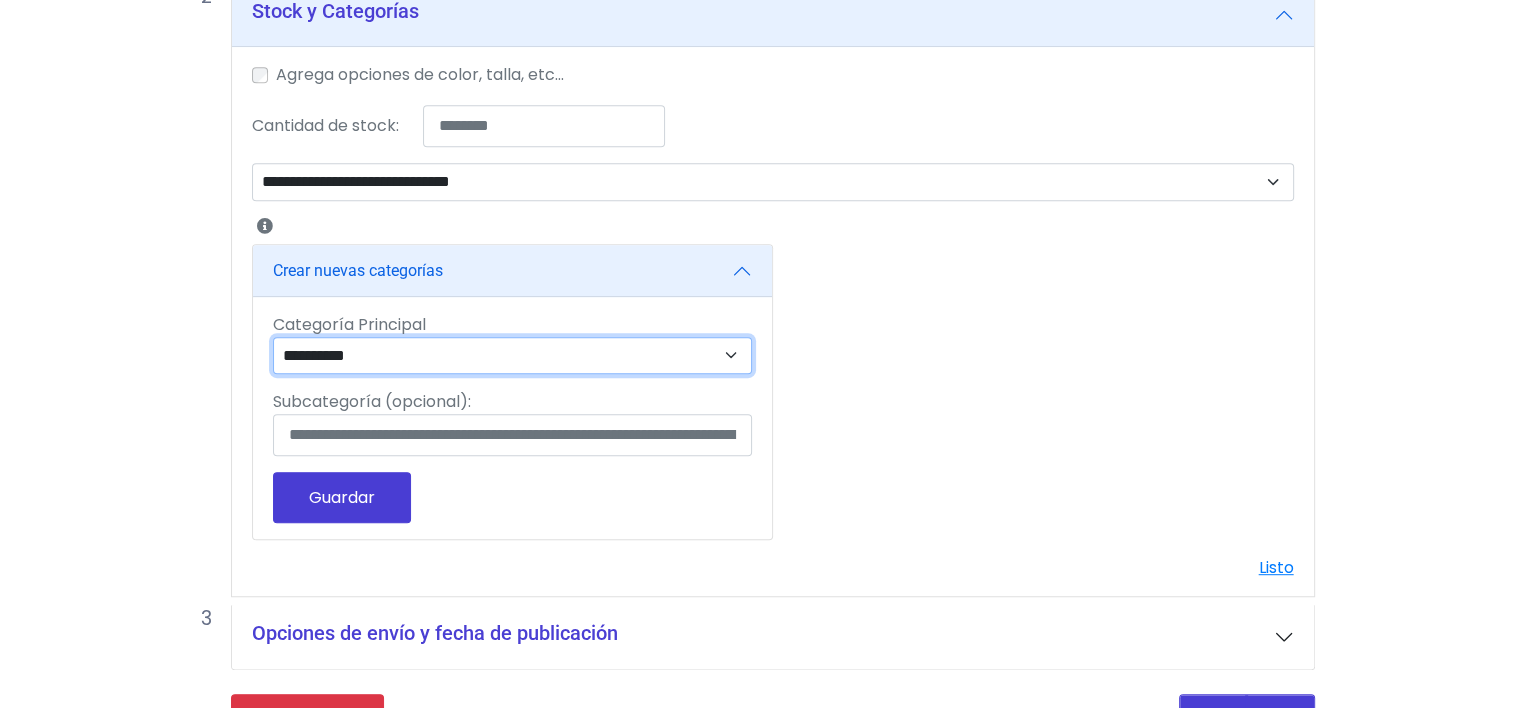 click on "**********" at bounding box center (513, 356) 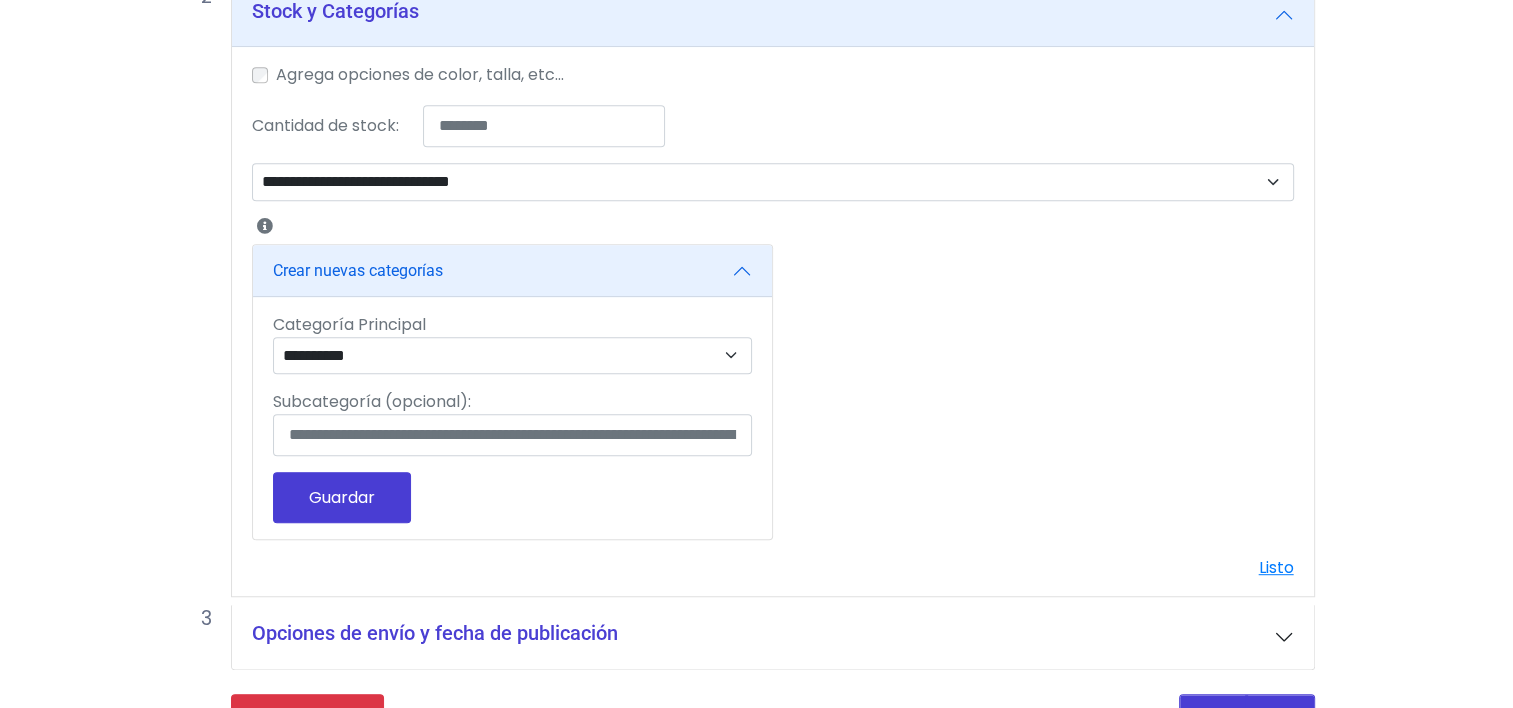 click on "Guardar" at bounding box center (342, 497) 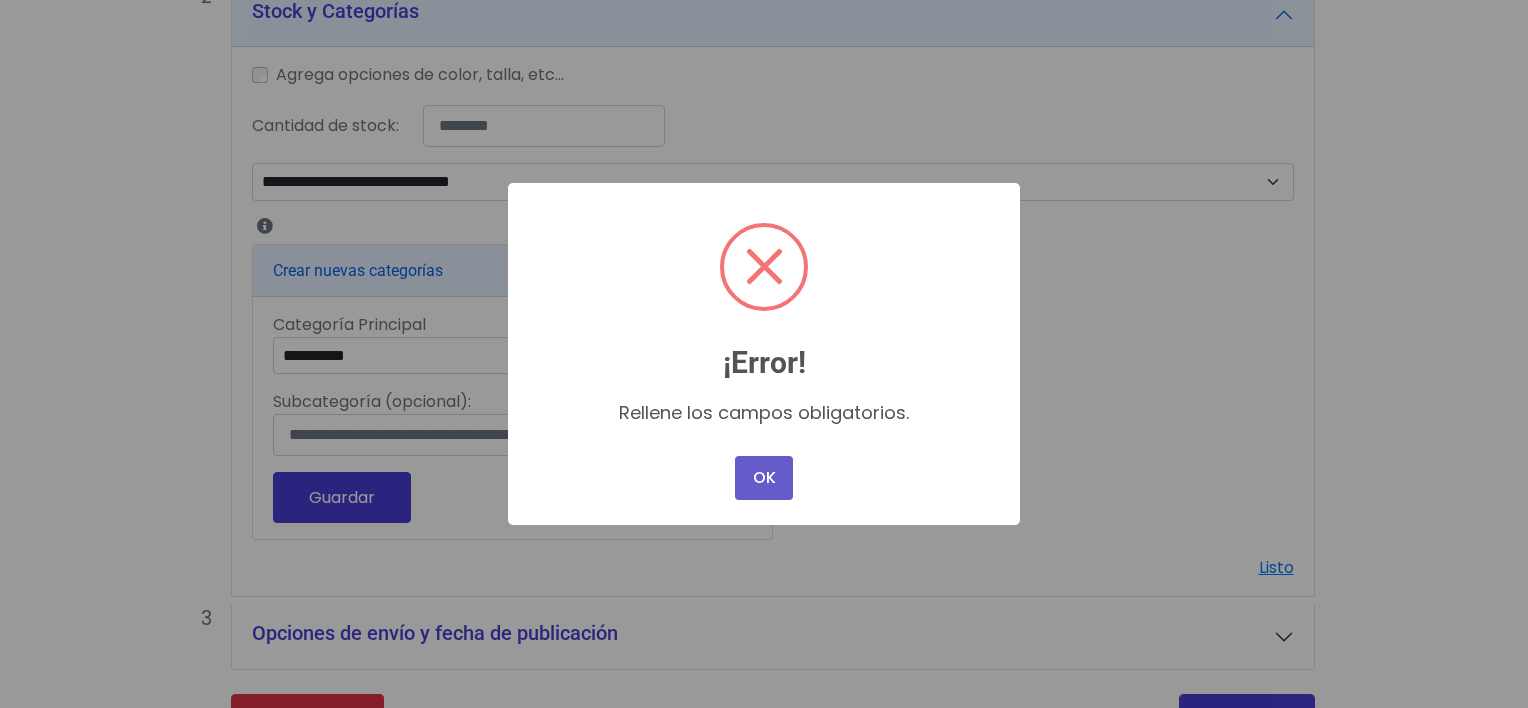 click on "OK" at bounding box center [764, 478] 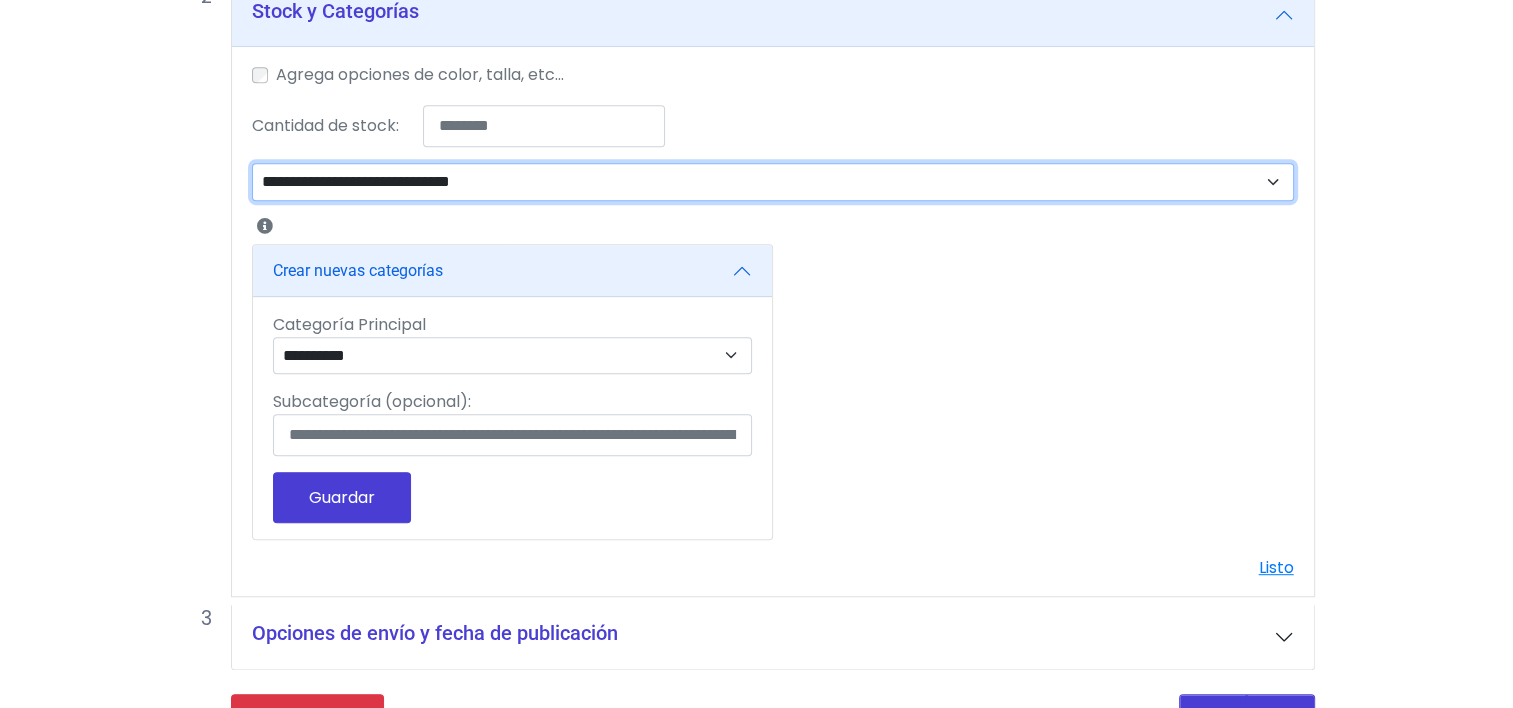 click on "**********" at bounding box center (773, 182) 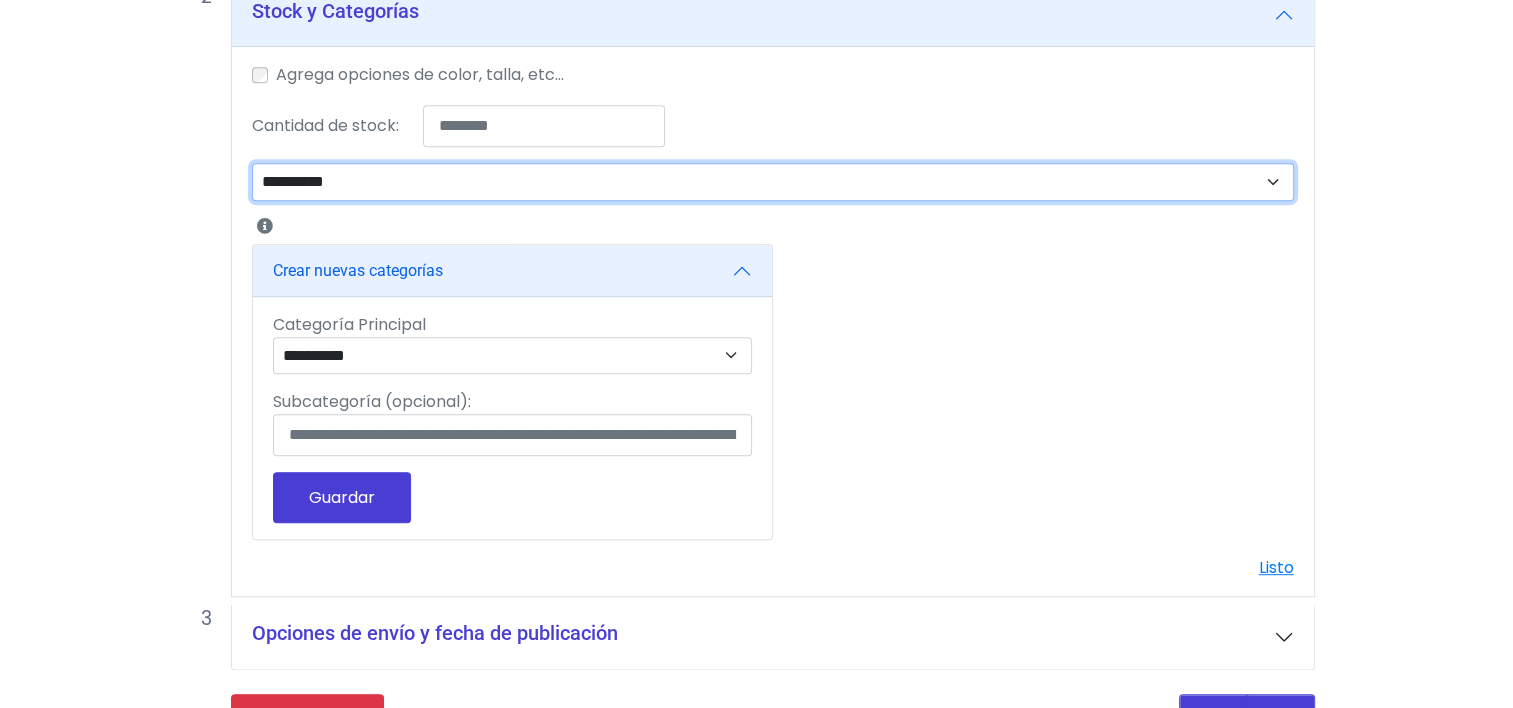 click on "**********" at bounding box center [773, 182] 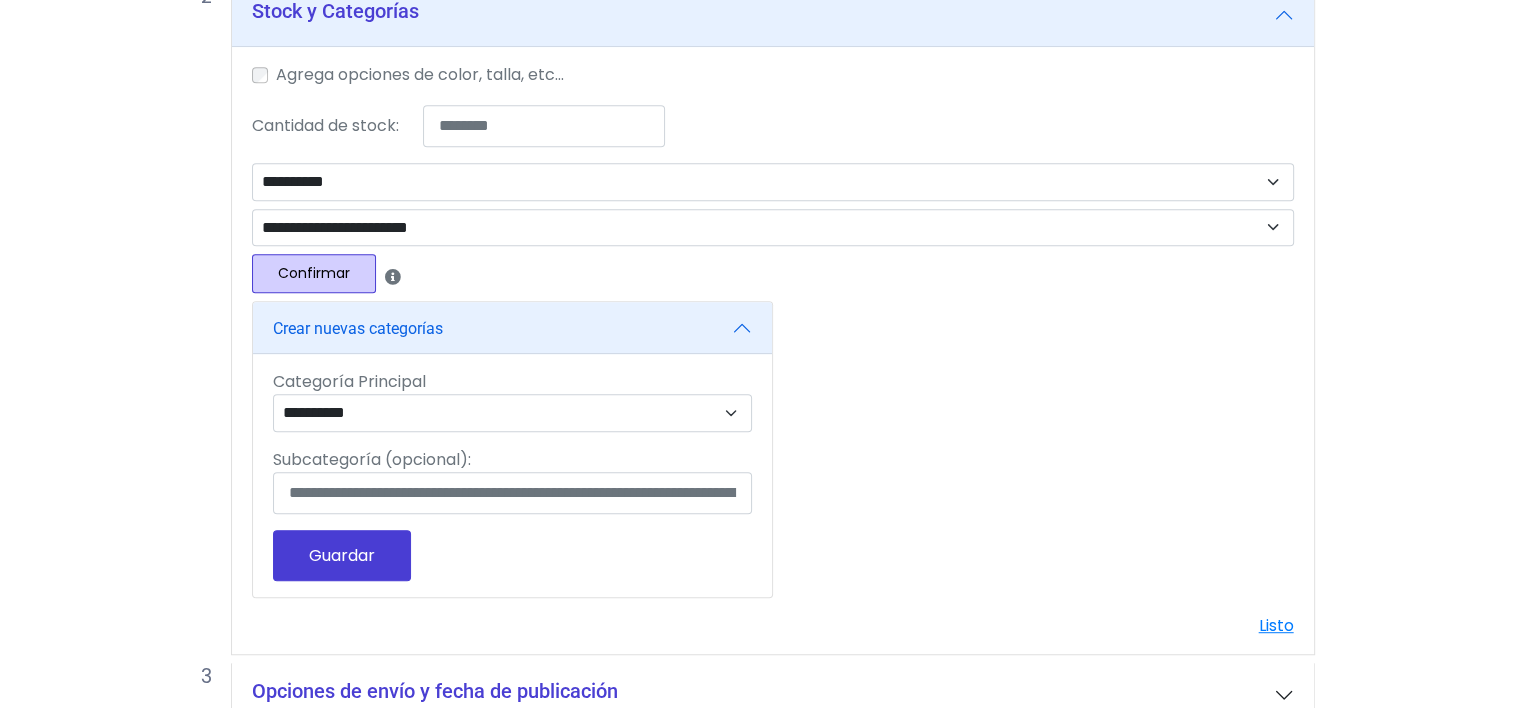 click on "Confirmar" at bounding box center (314, 273) 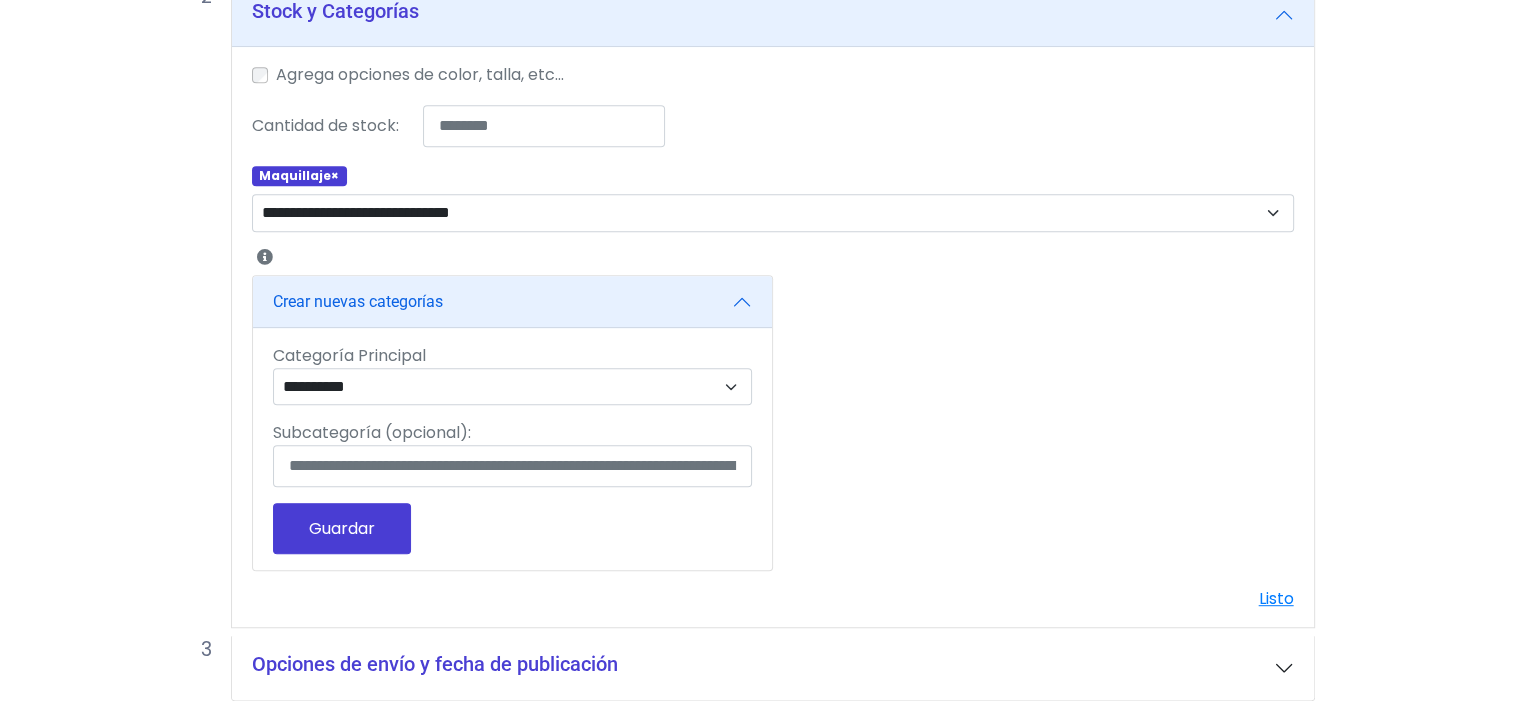 click on "Guardar" at bounding box center (342, 528) 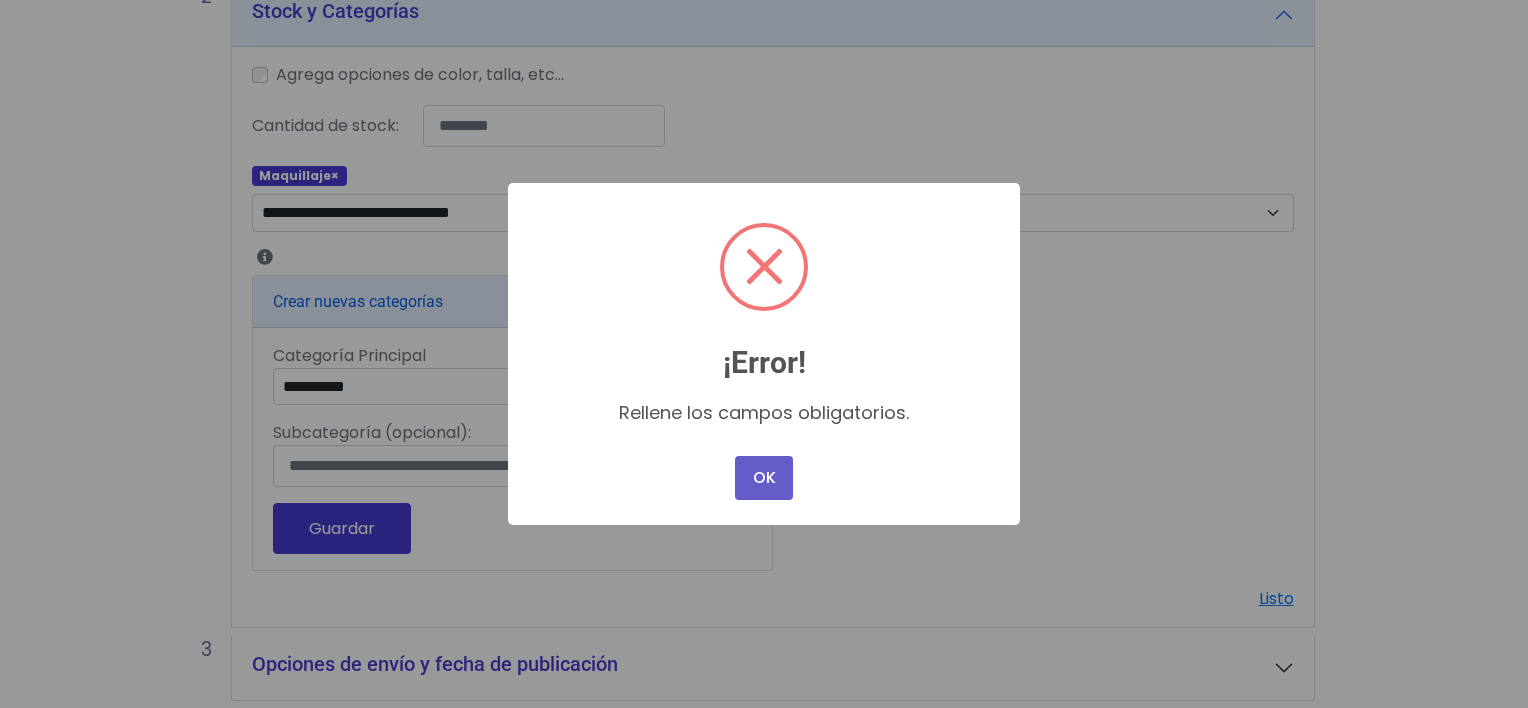 click on "OK" at bounding box center [764, 478] 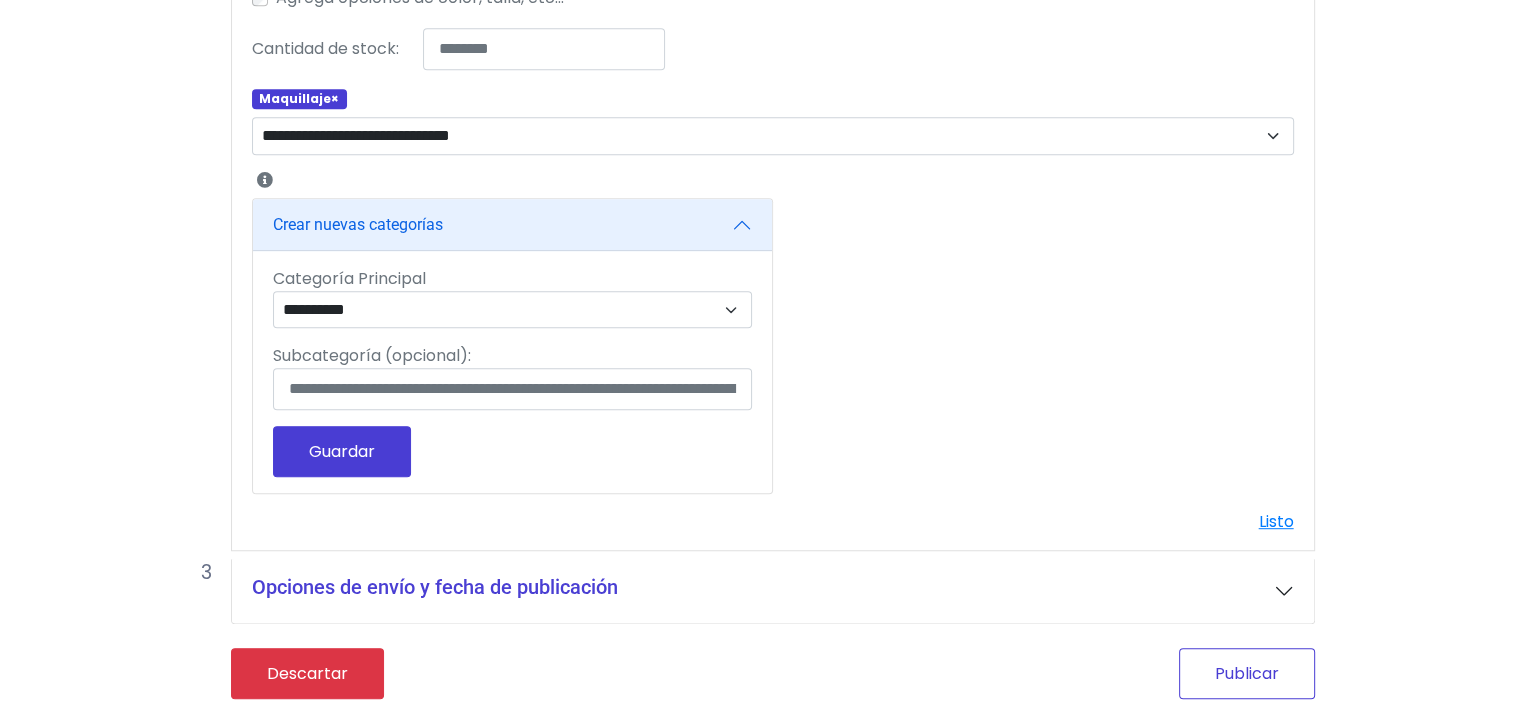 click on "Publicar" at bounding box center [1247, 673] 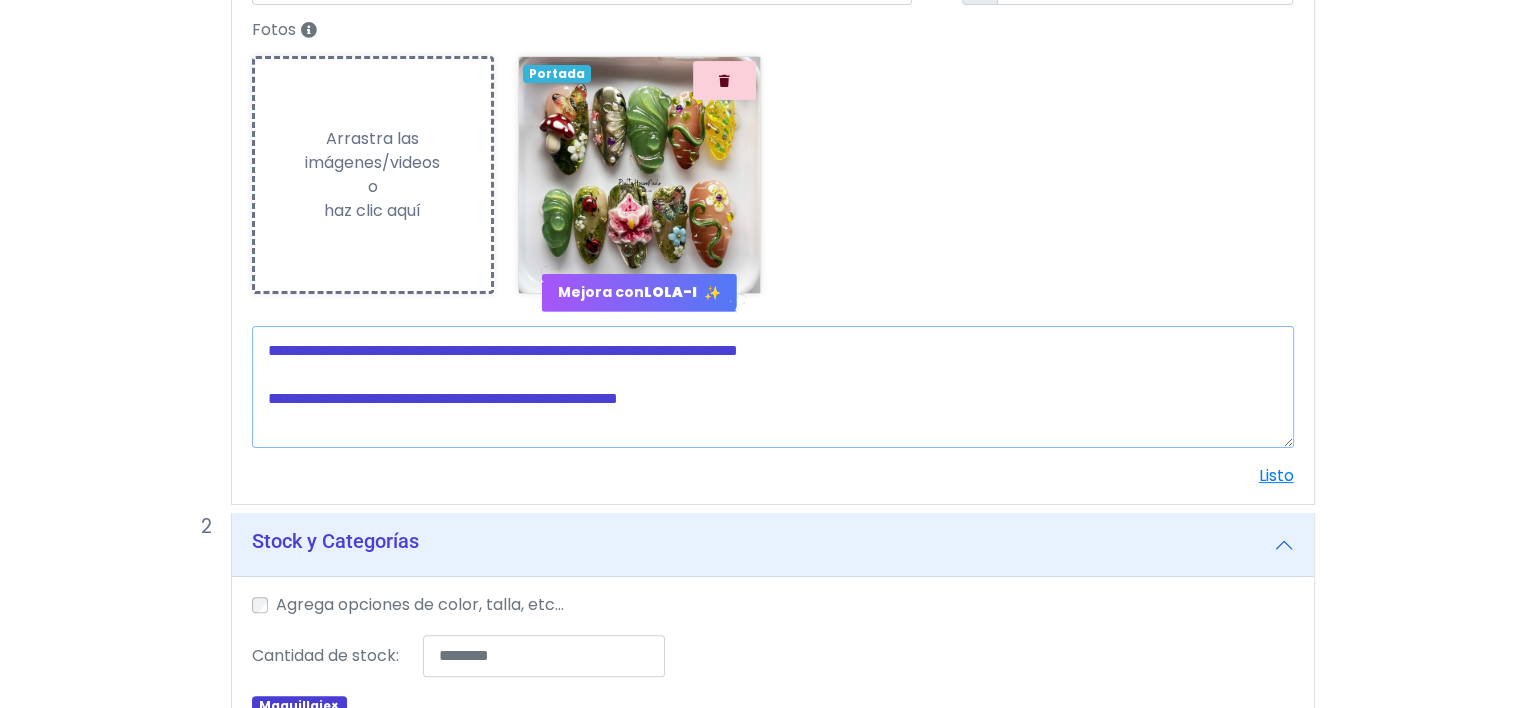 scroll, scrollTop: 374, scrollLeft: 0, axis: vertical 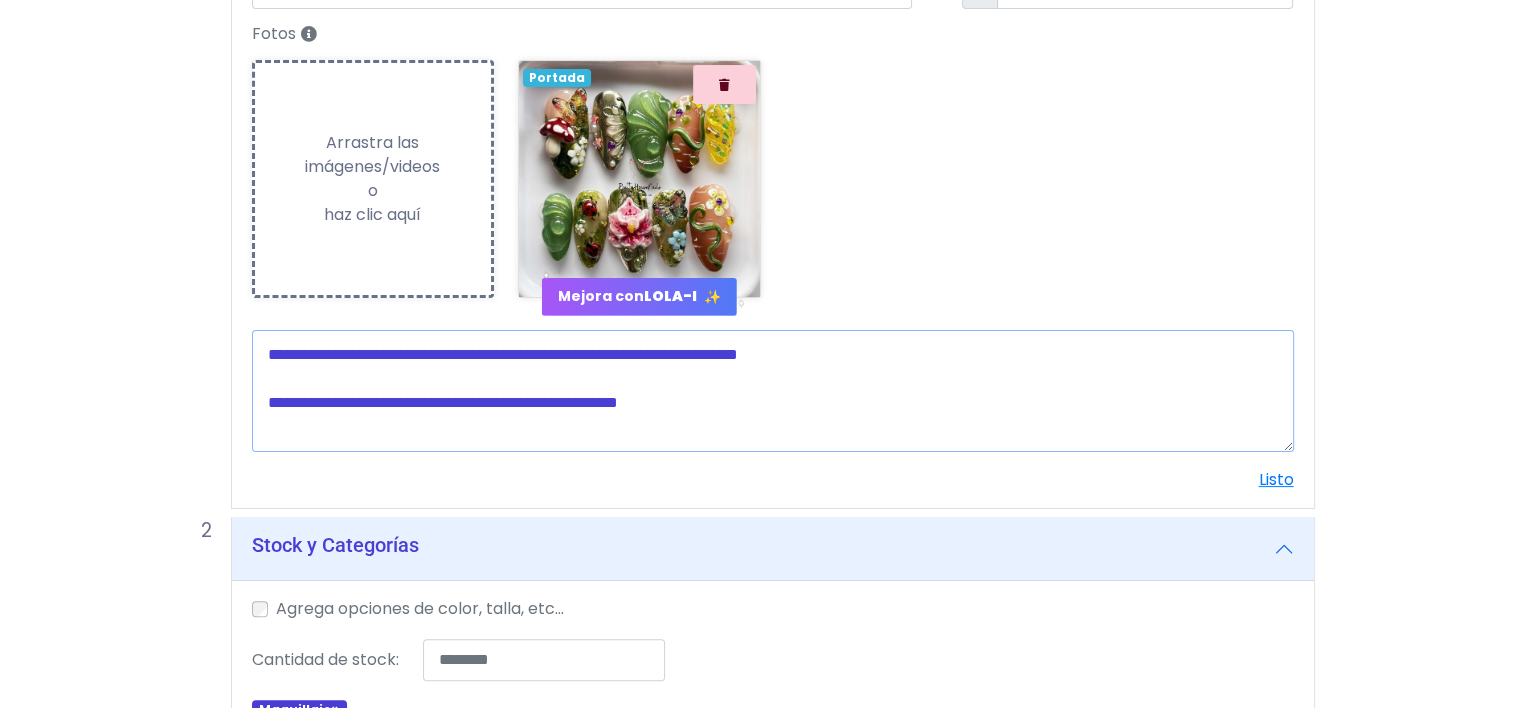 click at bounding box center (773, 391) 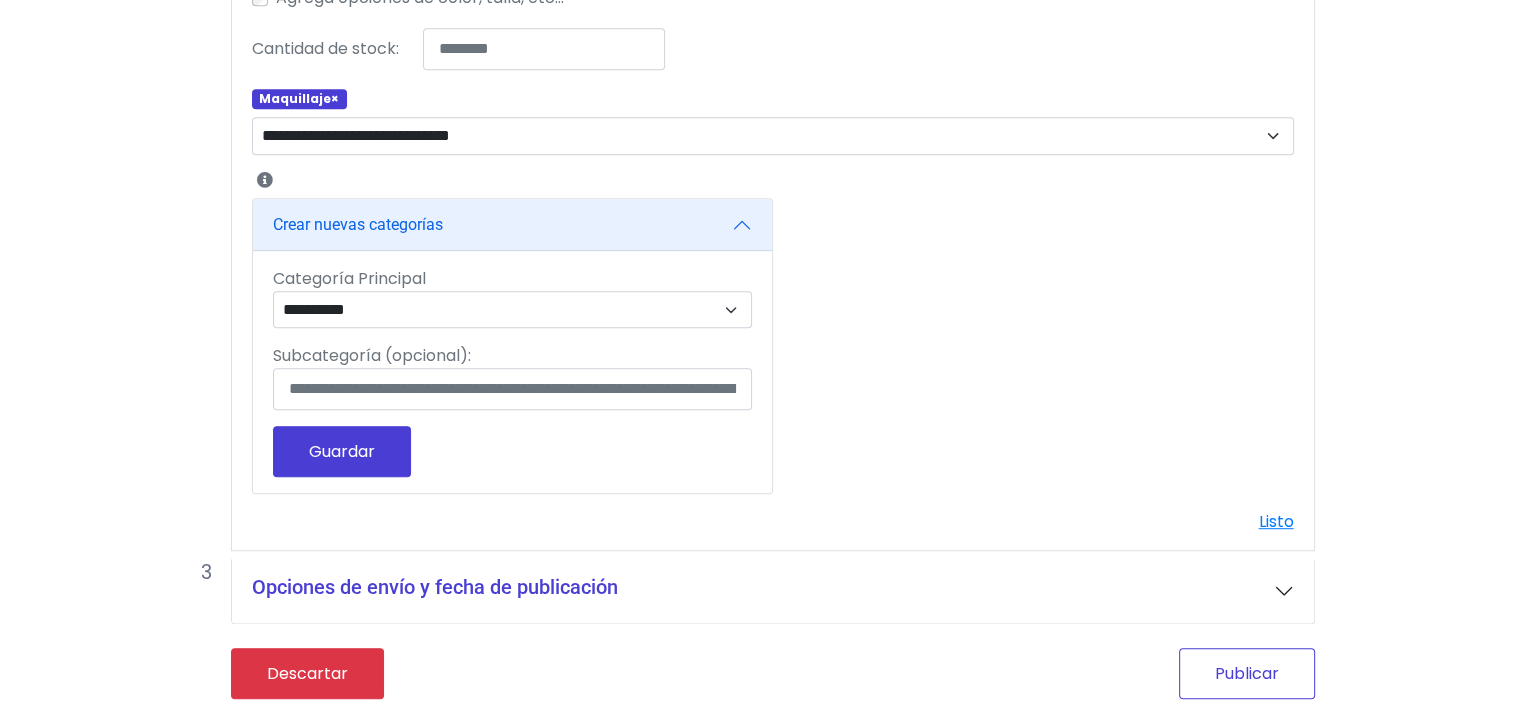 type on "****" 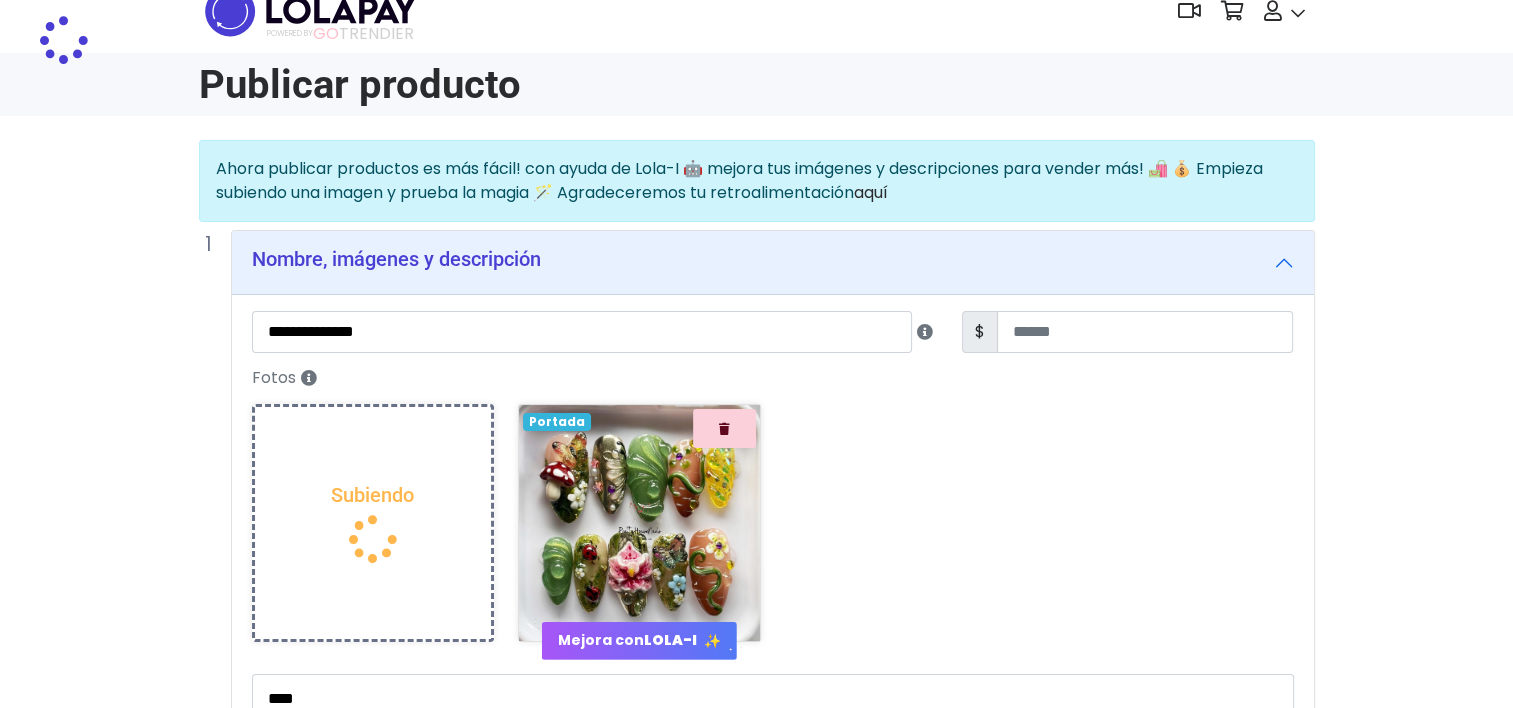 scroll, scrollTop: 0, scrollLeft: 0, axis: both 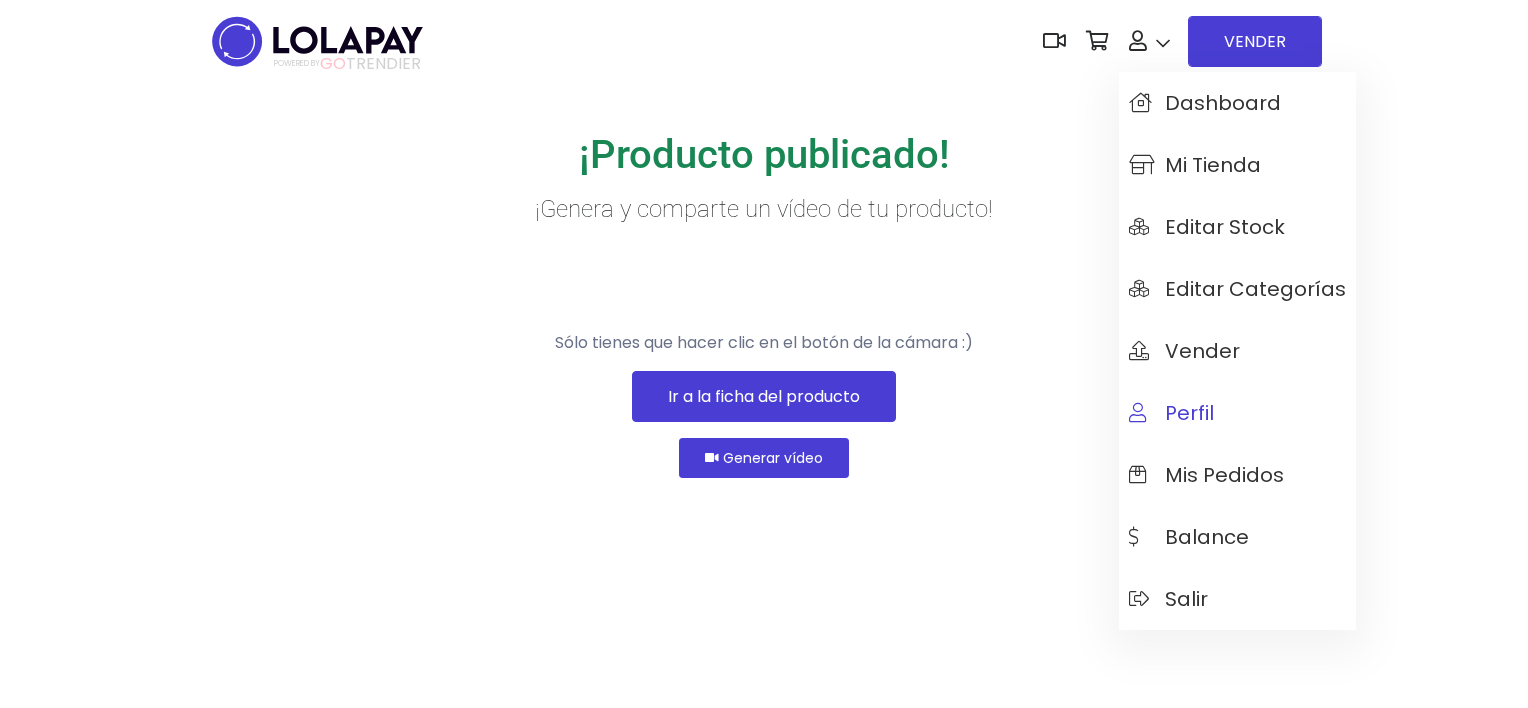 click on "Perfil" at bounding box center [1237, 413] 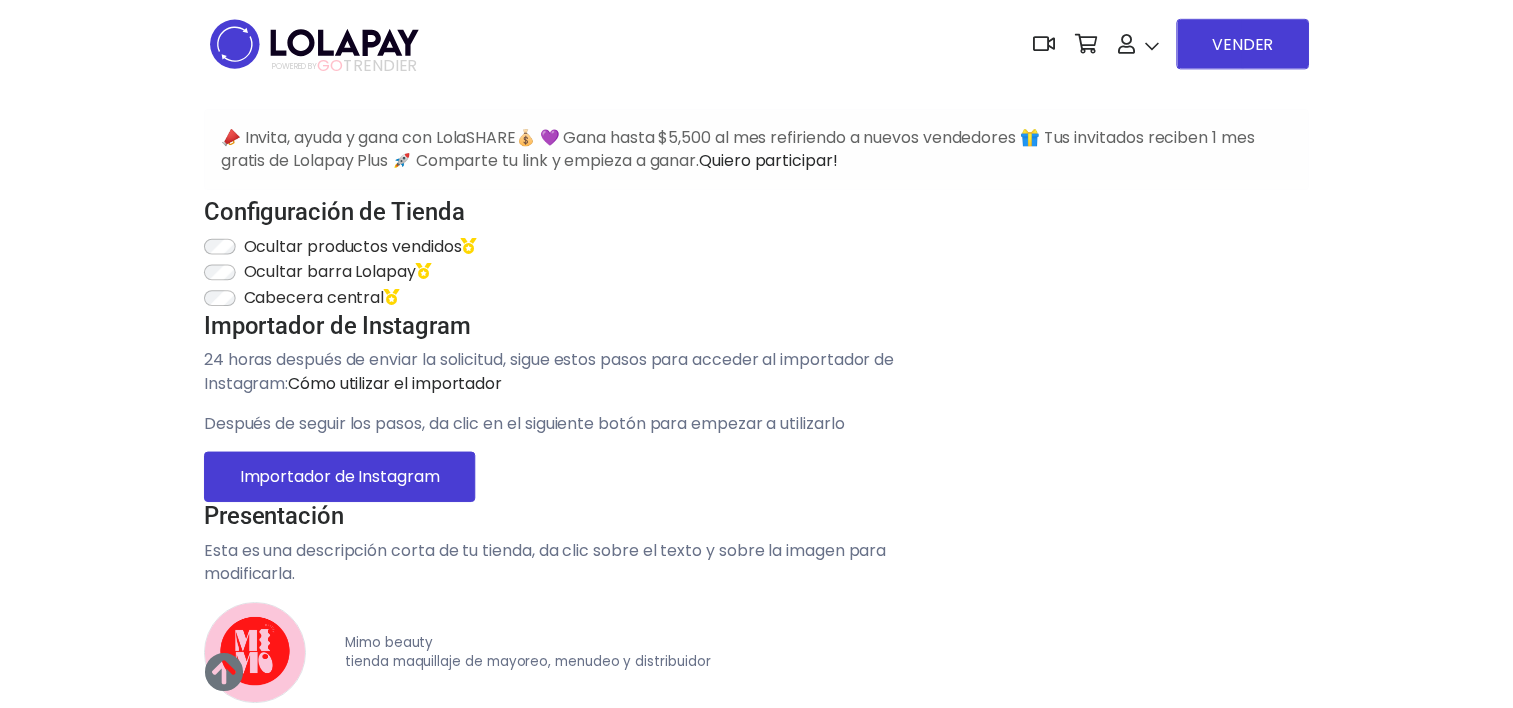 scroll, scrollTop: 0, scrollLeft: 0, axis: both 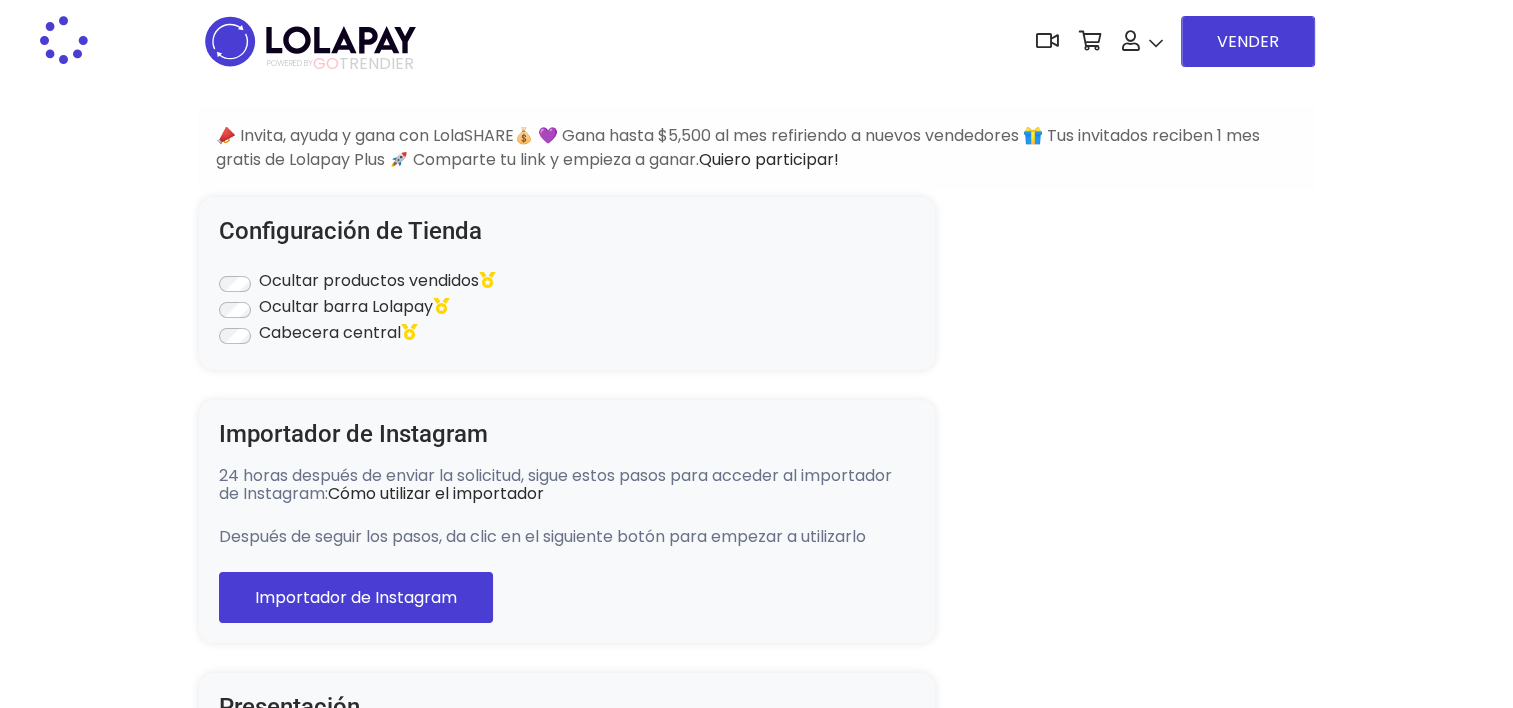 type on "*******" 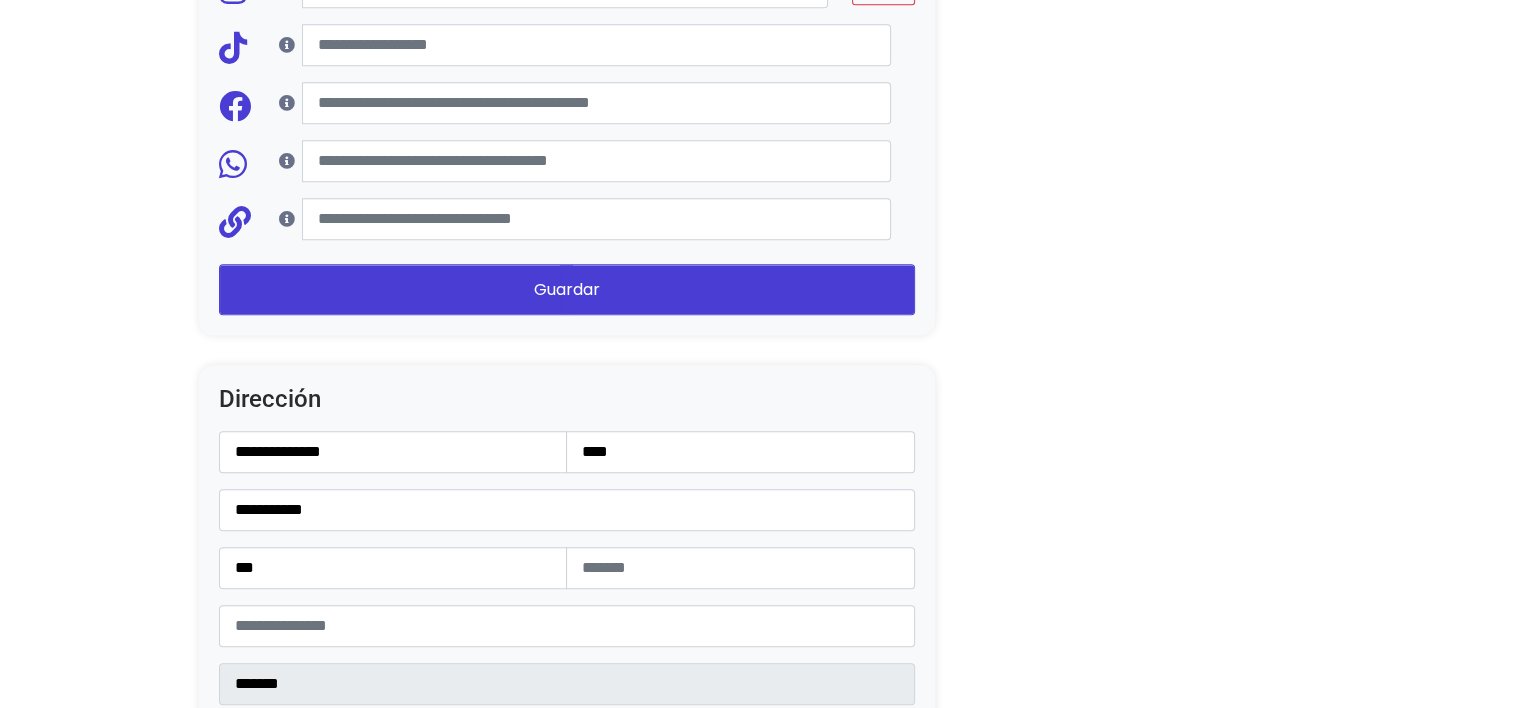 scroll, scrollTop: 2300, scrollLeft: 0, axis: vertical 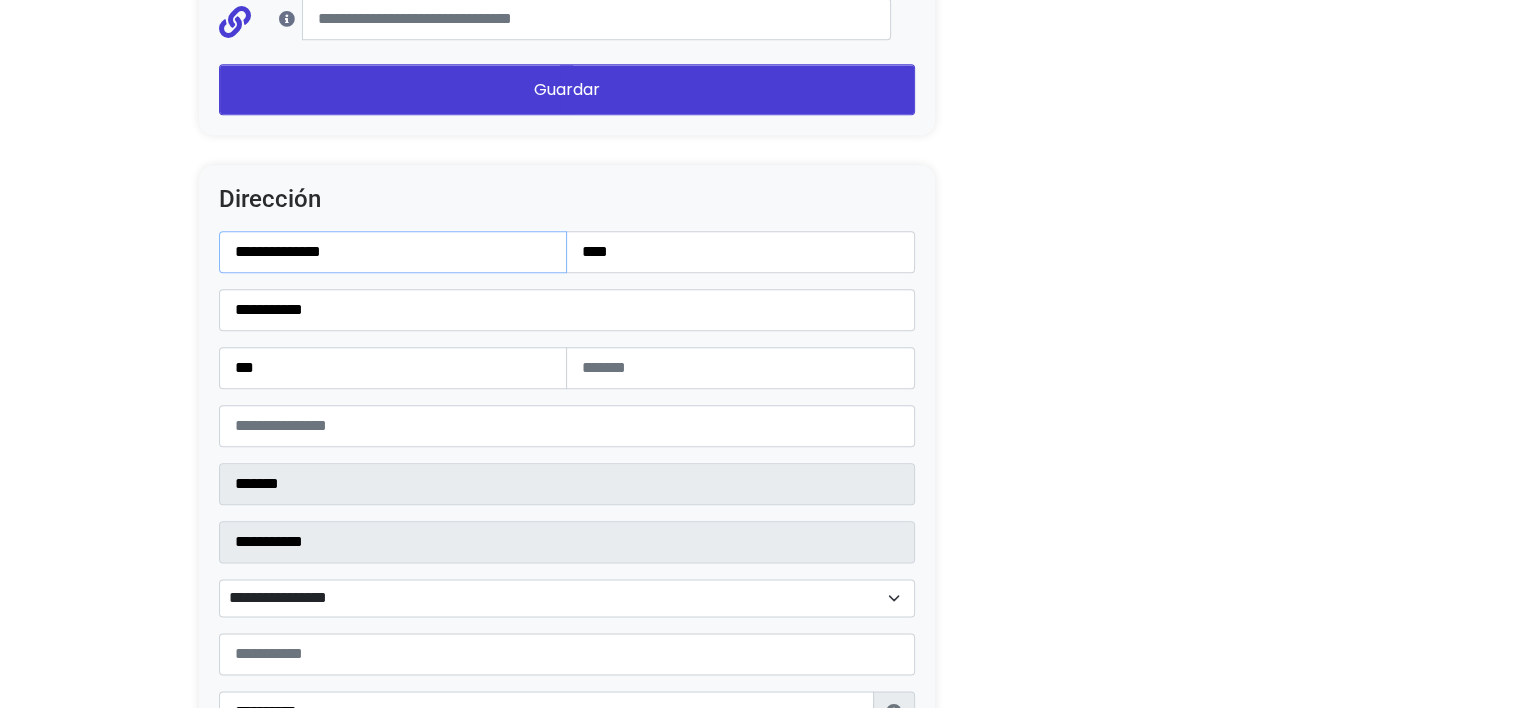 click on "**********" at bounding box center (393, 252) 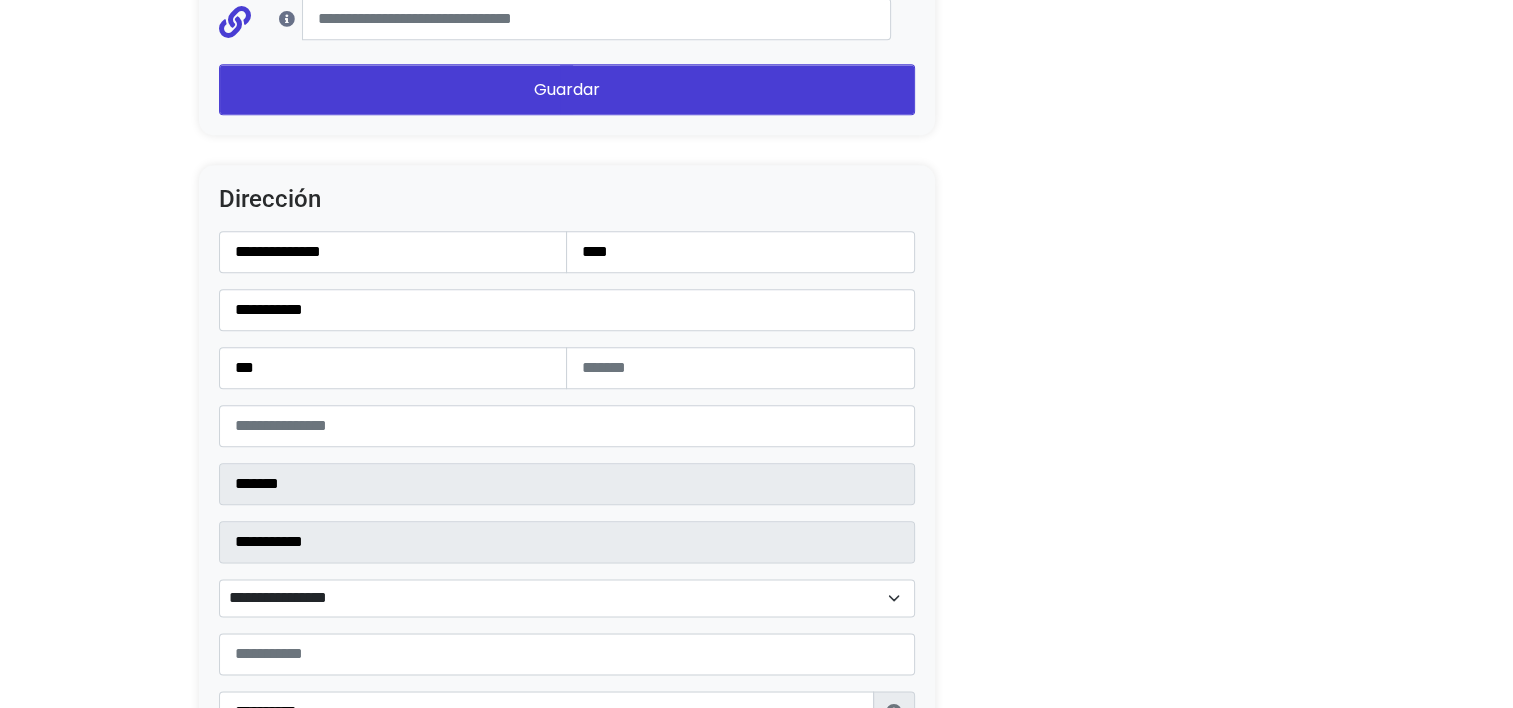 click on "**********" at bounding box center [567, 515] 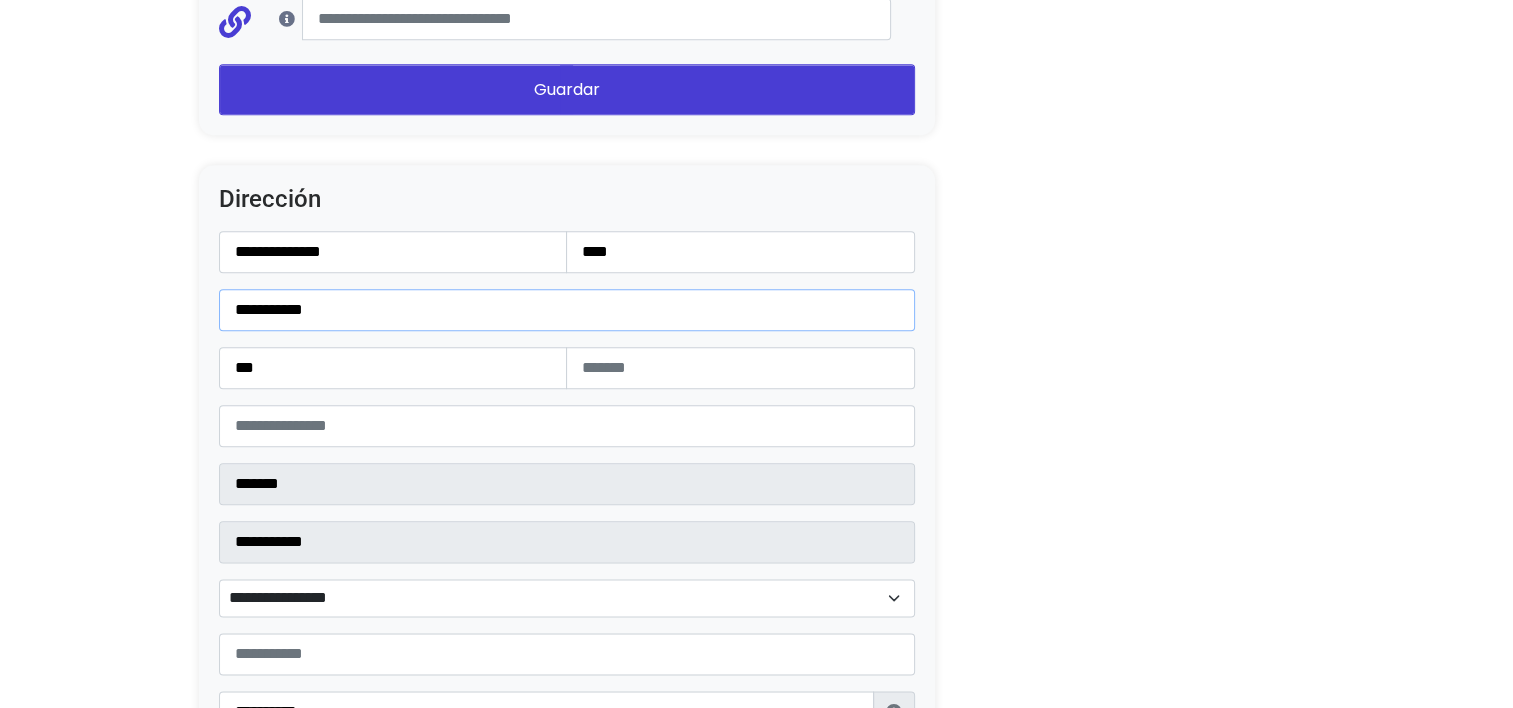 click on "**********" at bounding box center (567, 310) 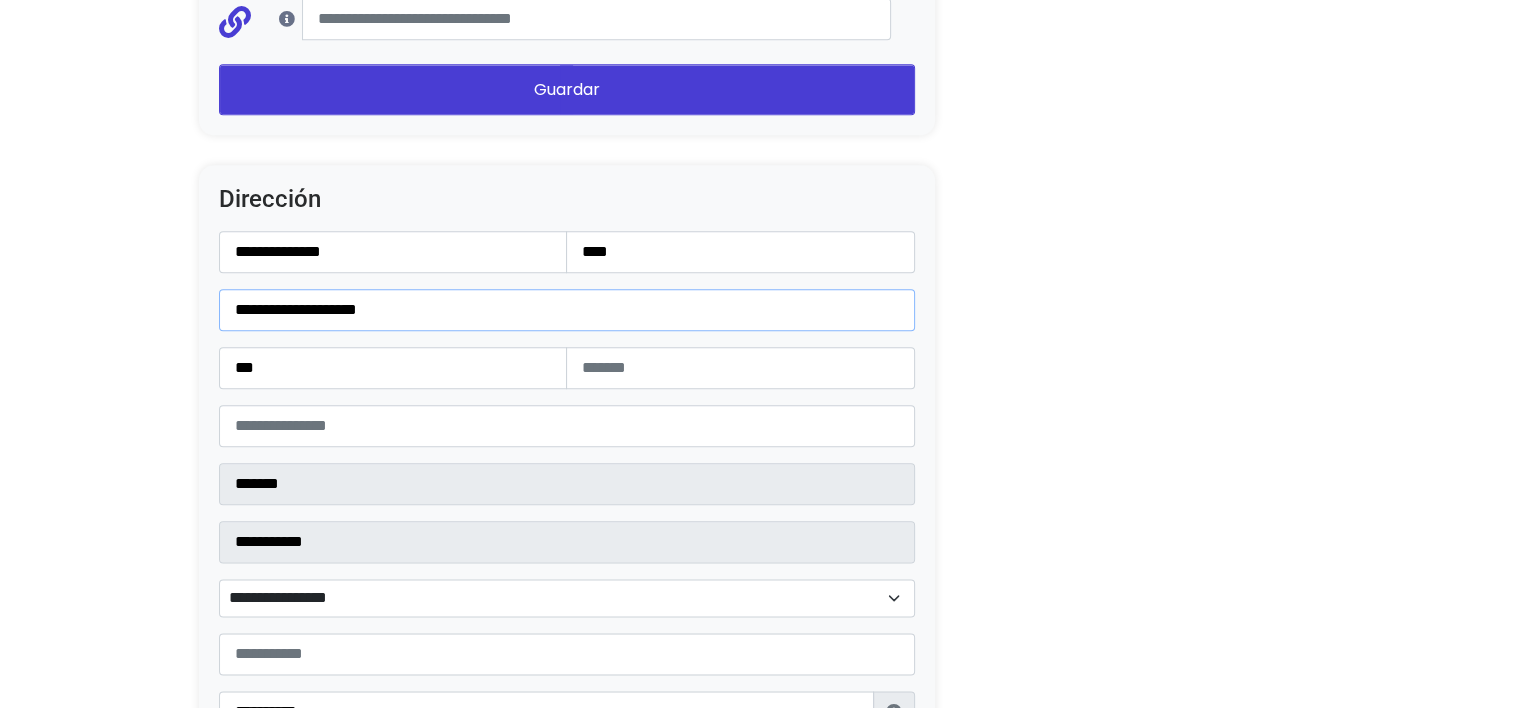 type on "**********" 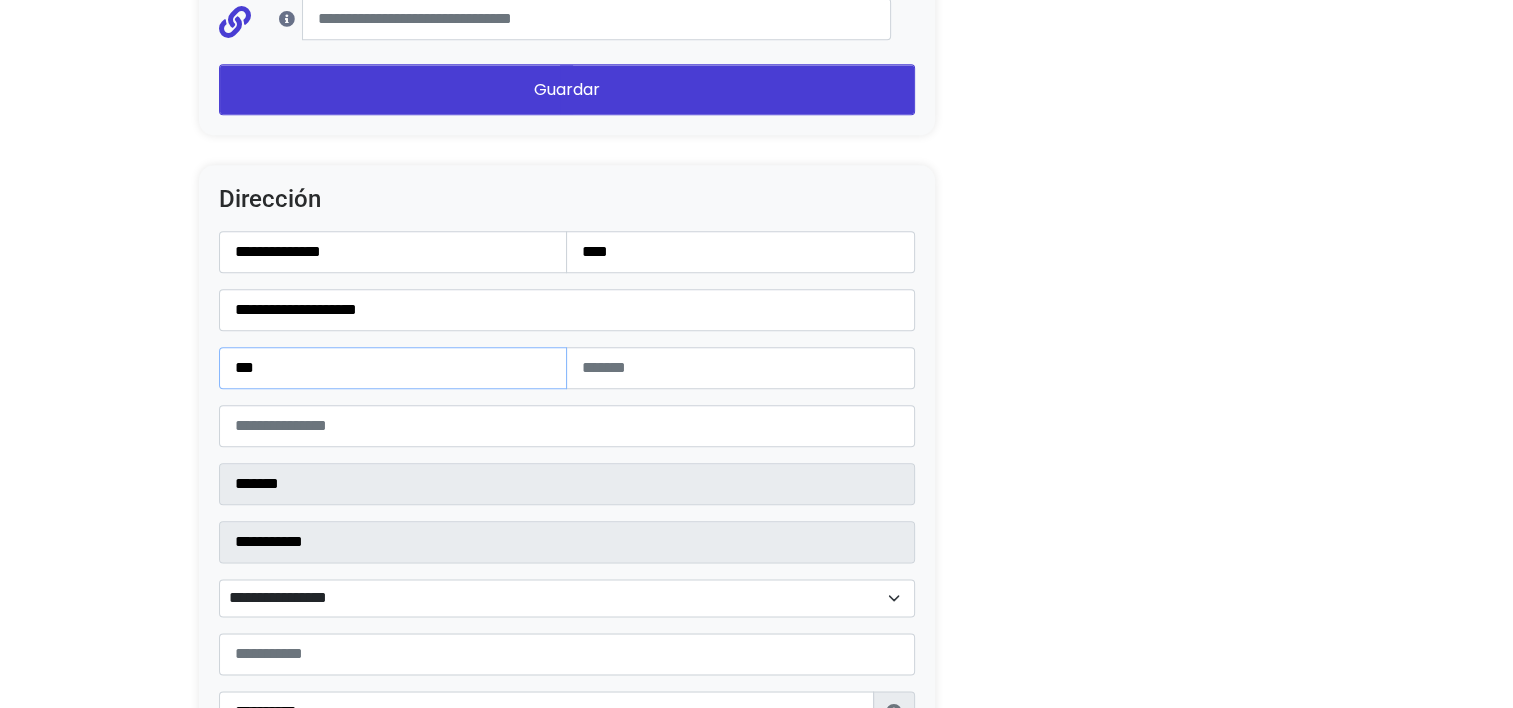 click on "***" at bounding box center [393, 368] 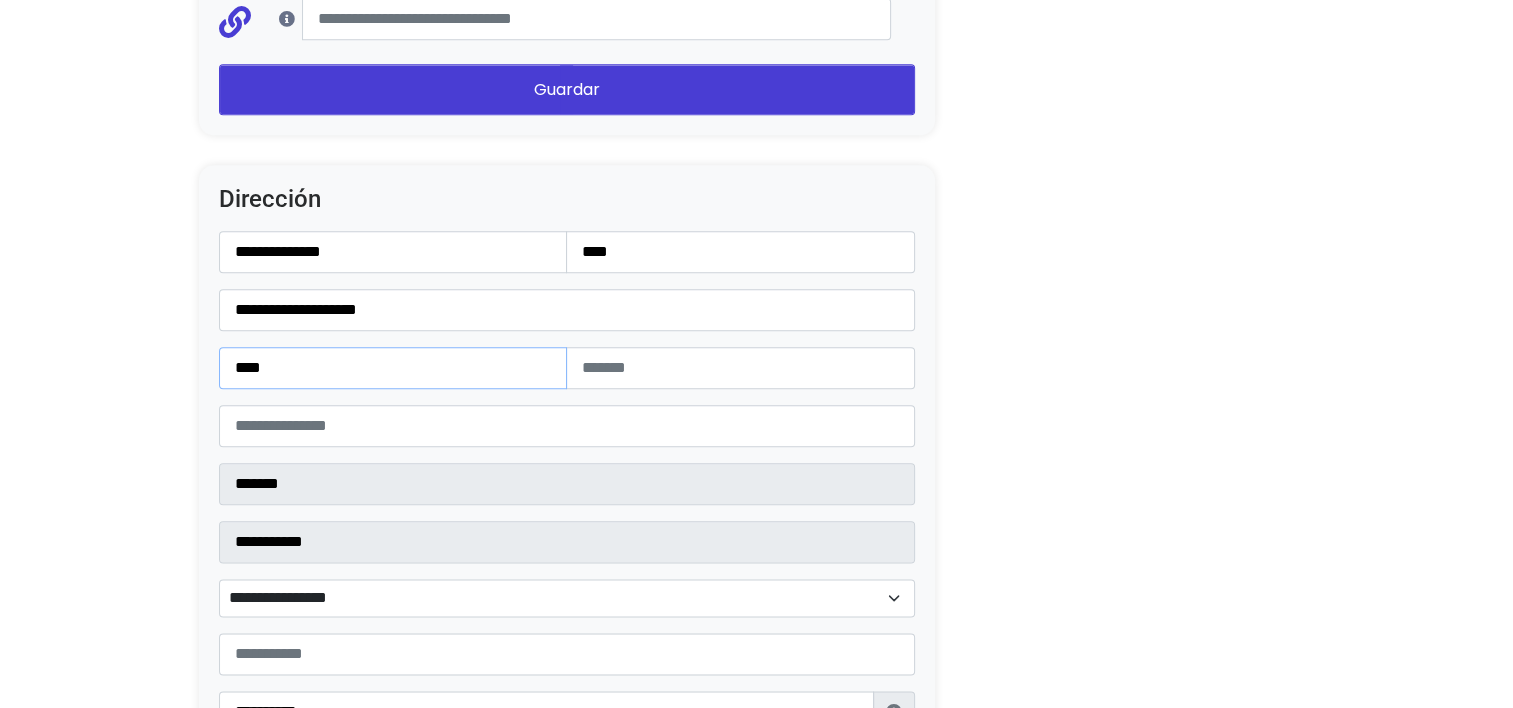 type on "****" 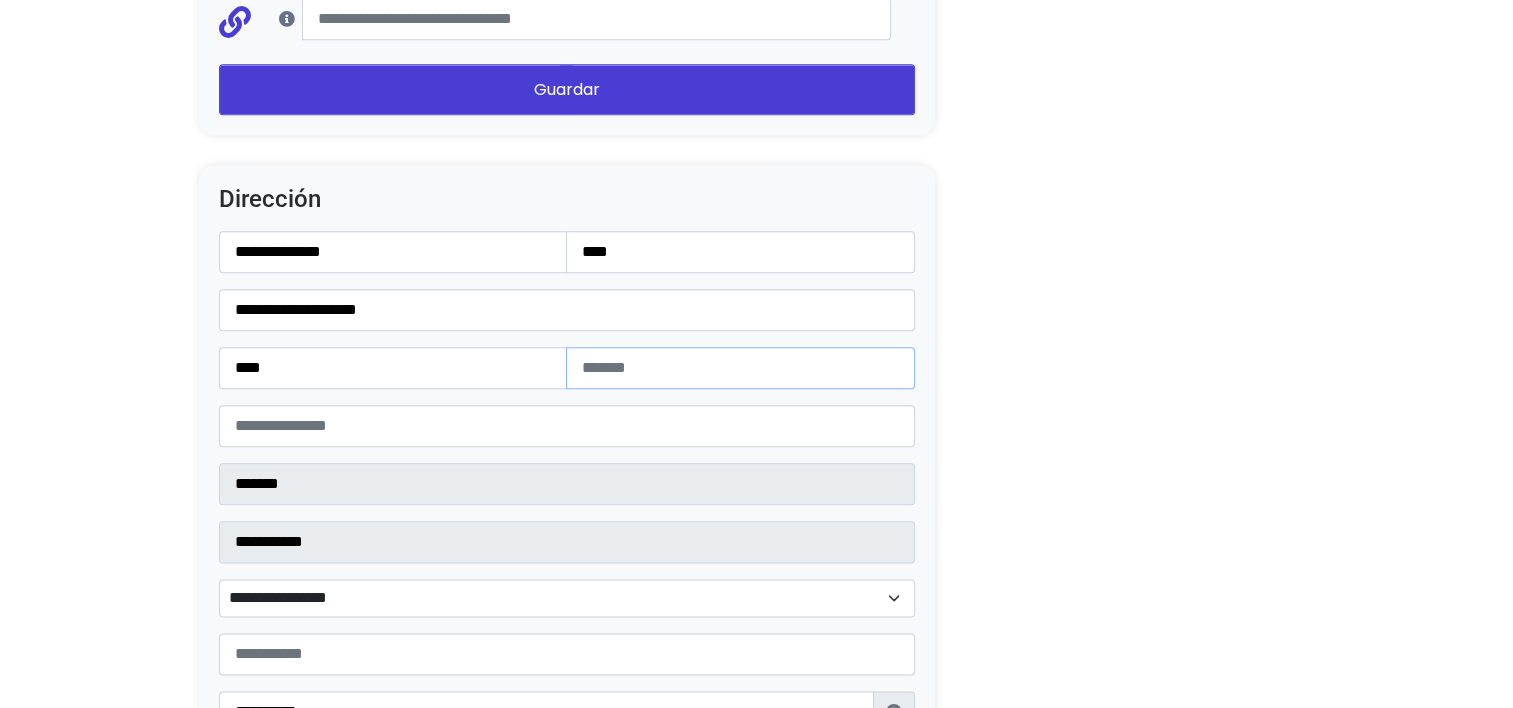 click at bounding box center (740, 368) 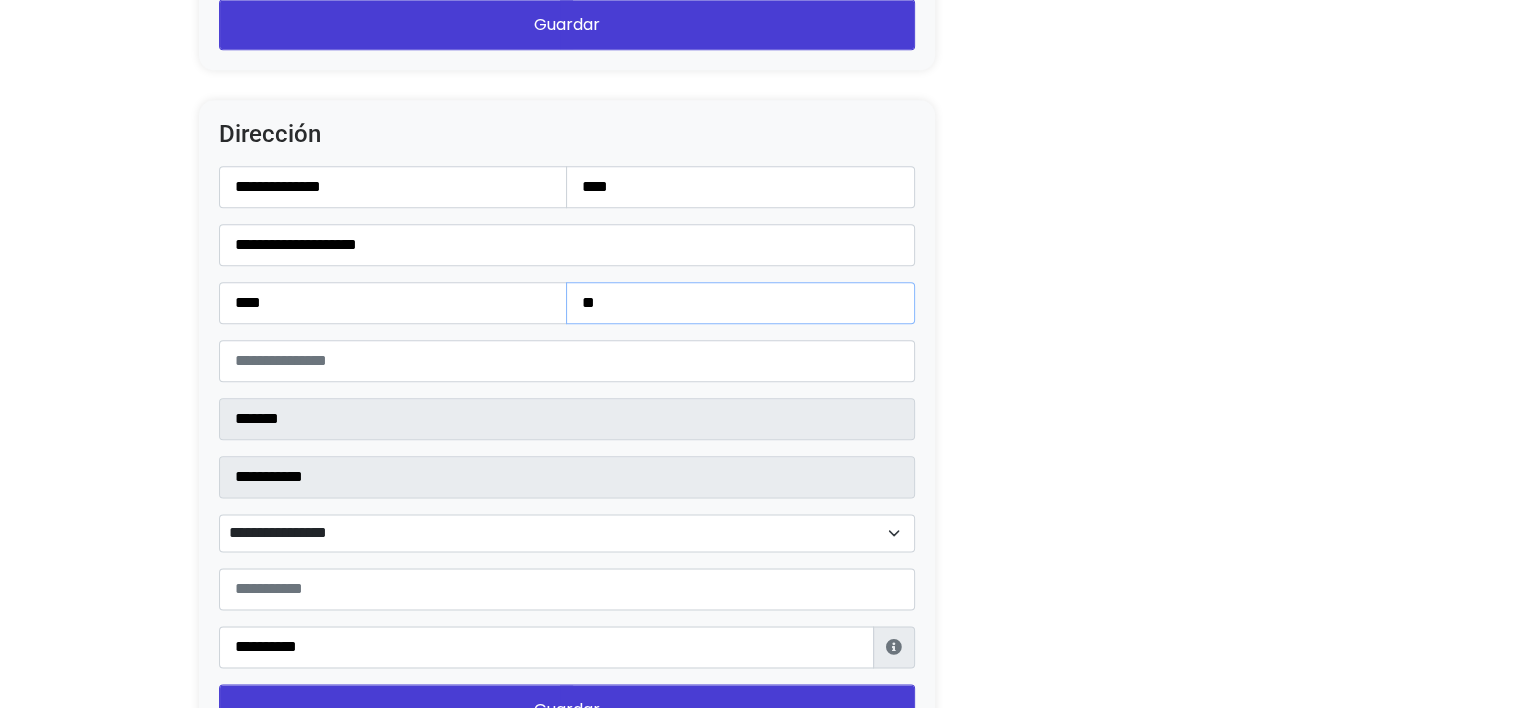 scroll, scrollTop: 2400, scrollLeft: 0, axis: vertical 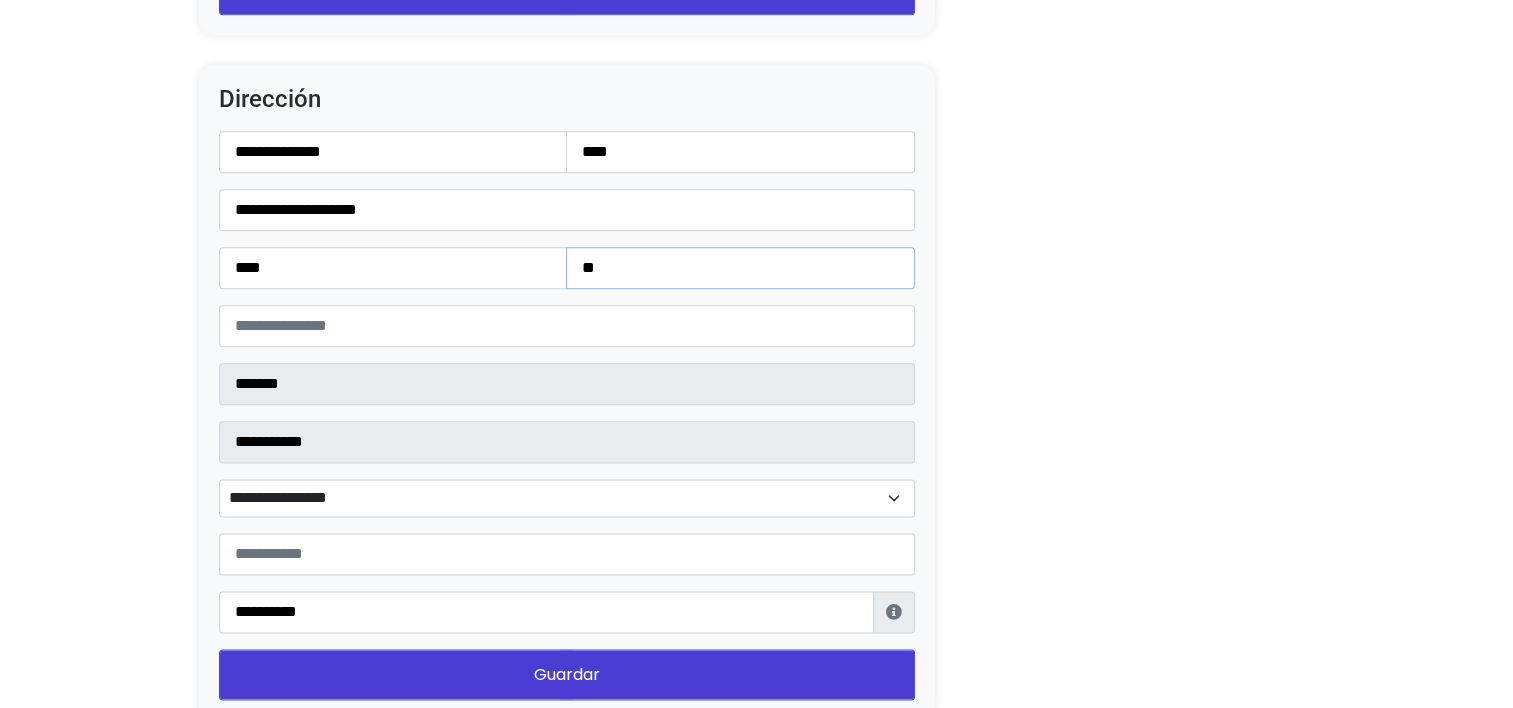 type on "**" 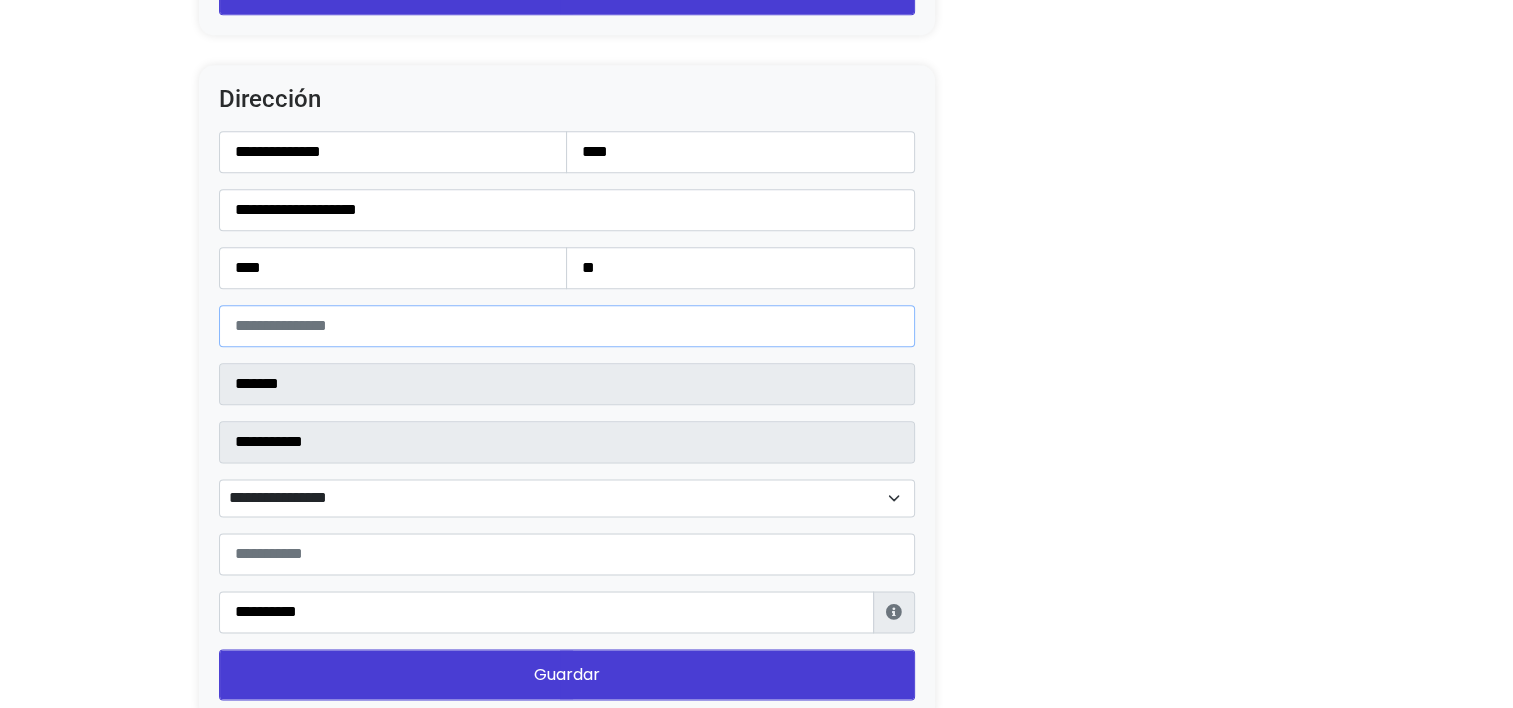 click on "*****" at bounding box center (567, 326) 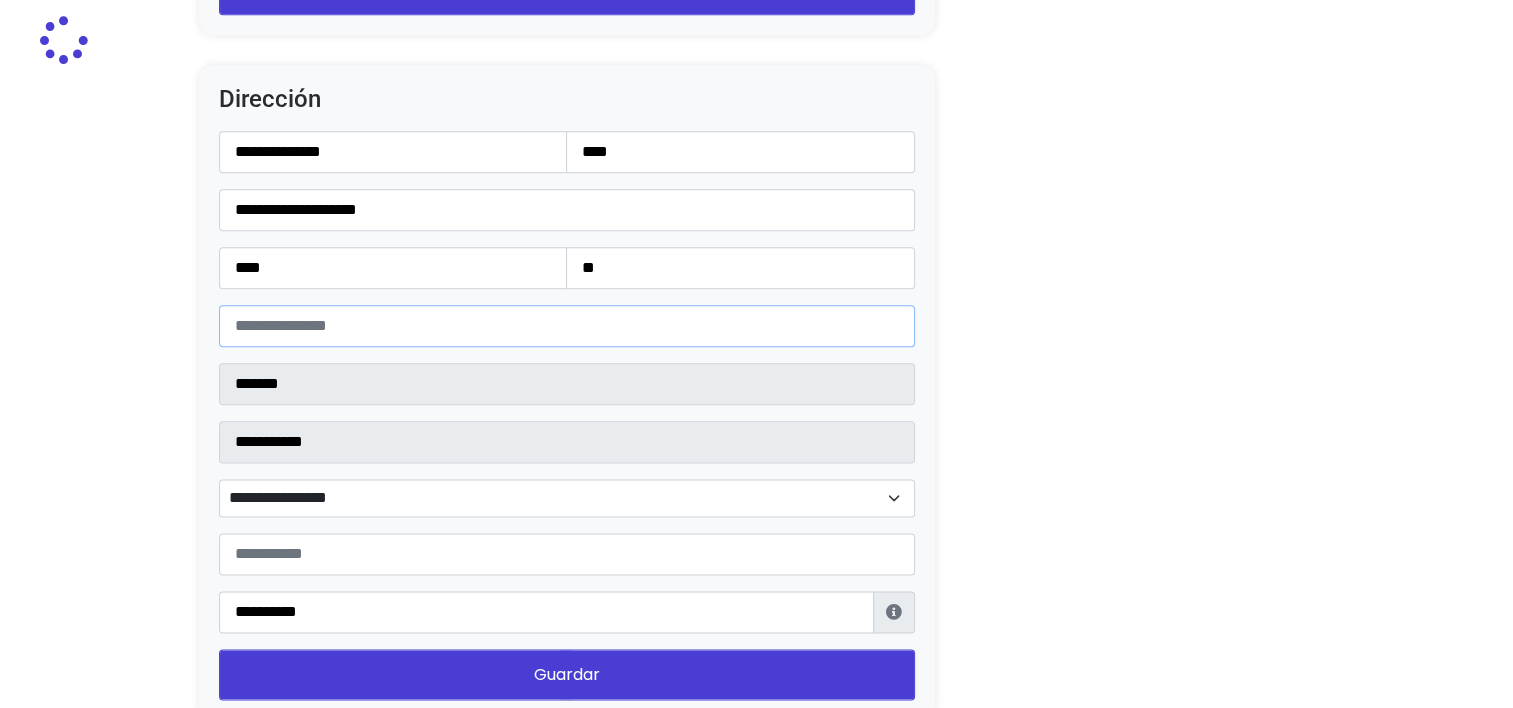 type on "*******" 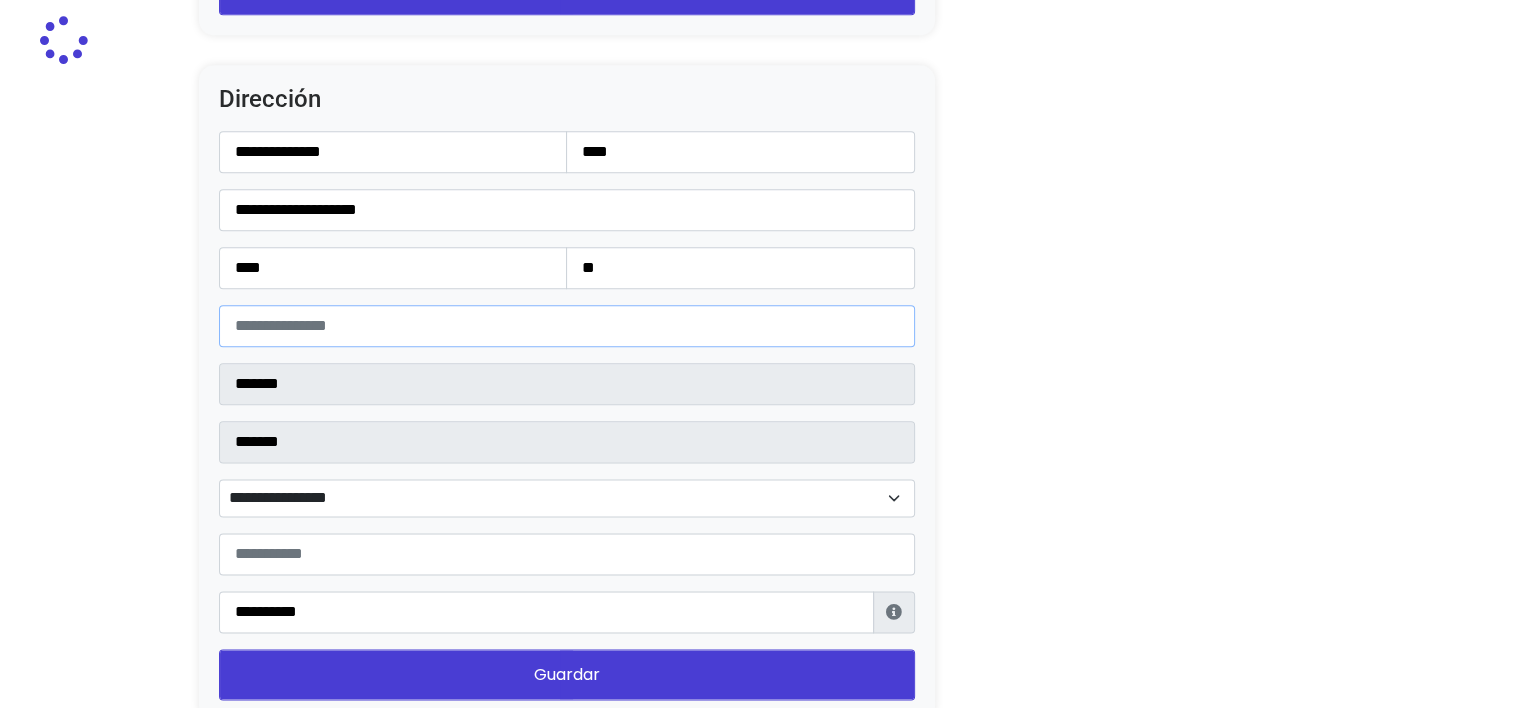 select 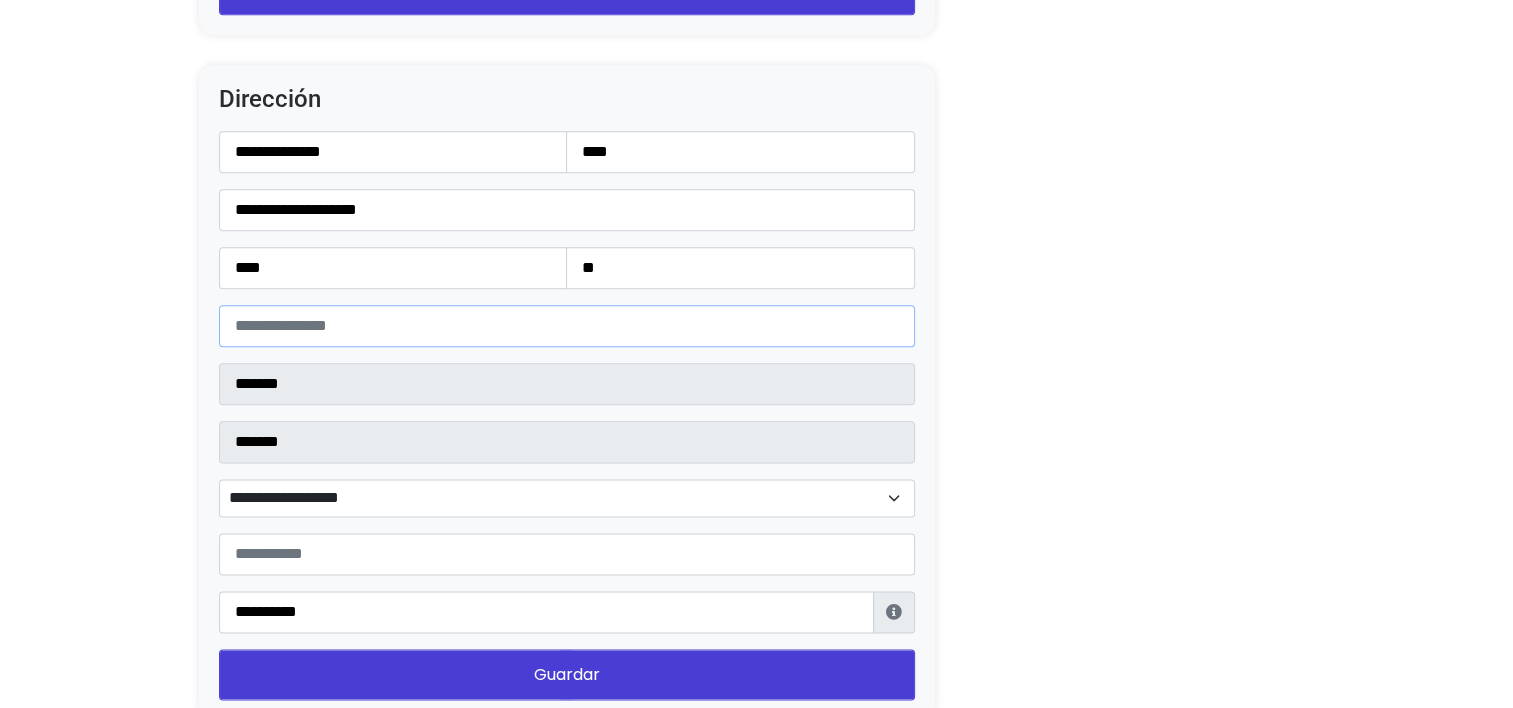 type on "*****" 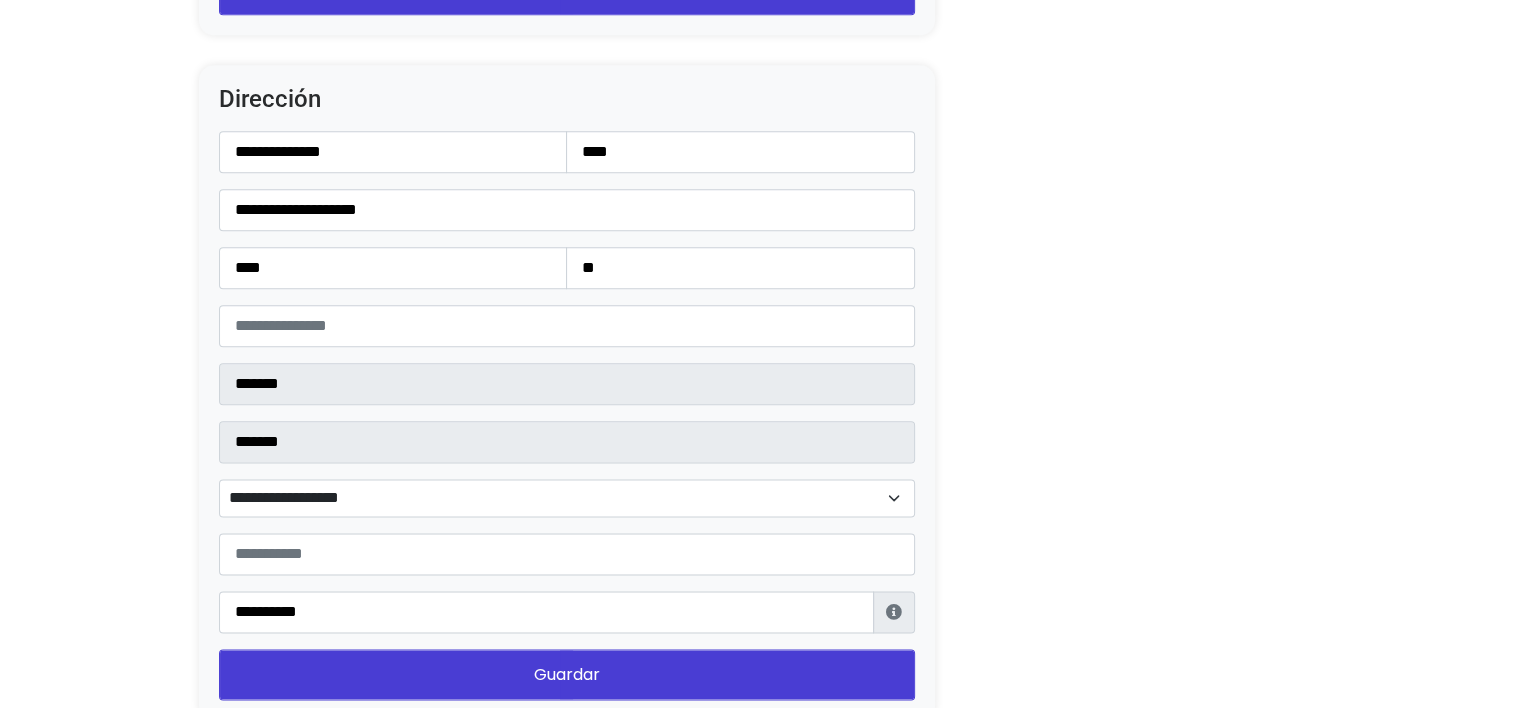 click on "**********" at bounding box center [567, 498] 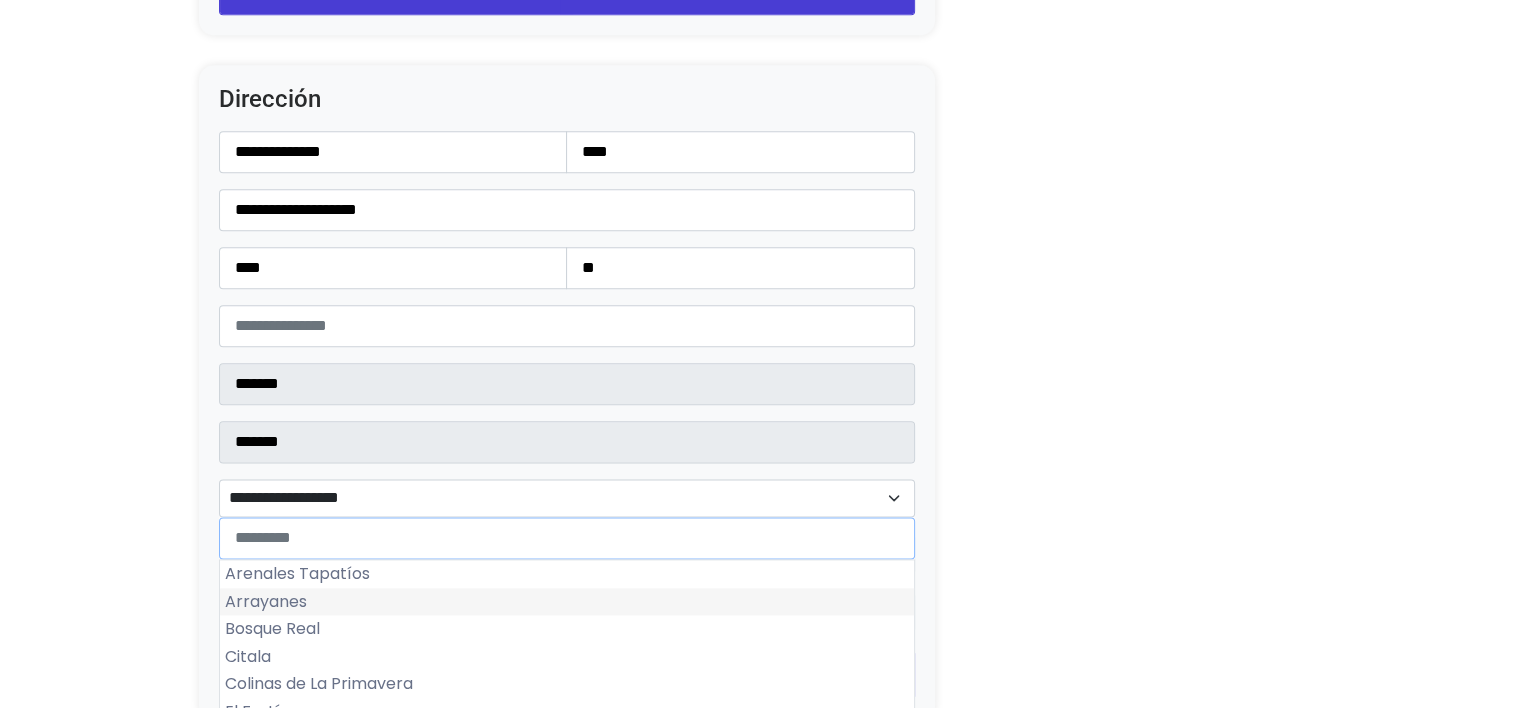 scroll, scrollTop: 2500, scrollLeft: 0, axis: vertical 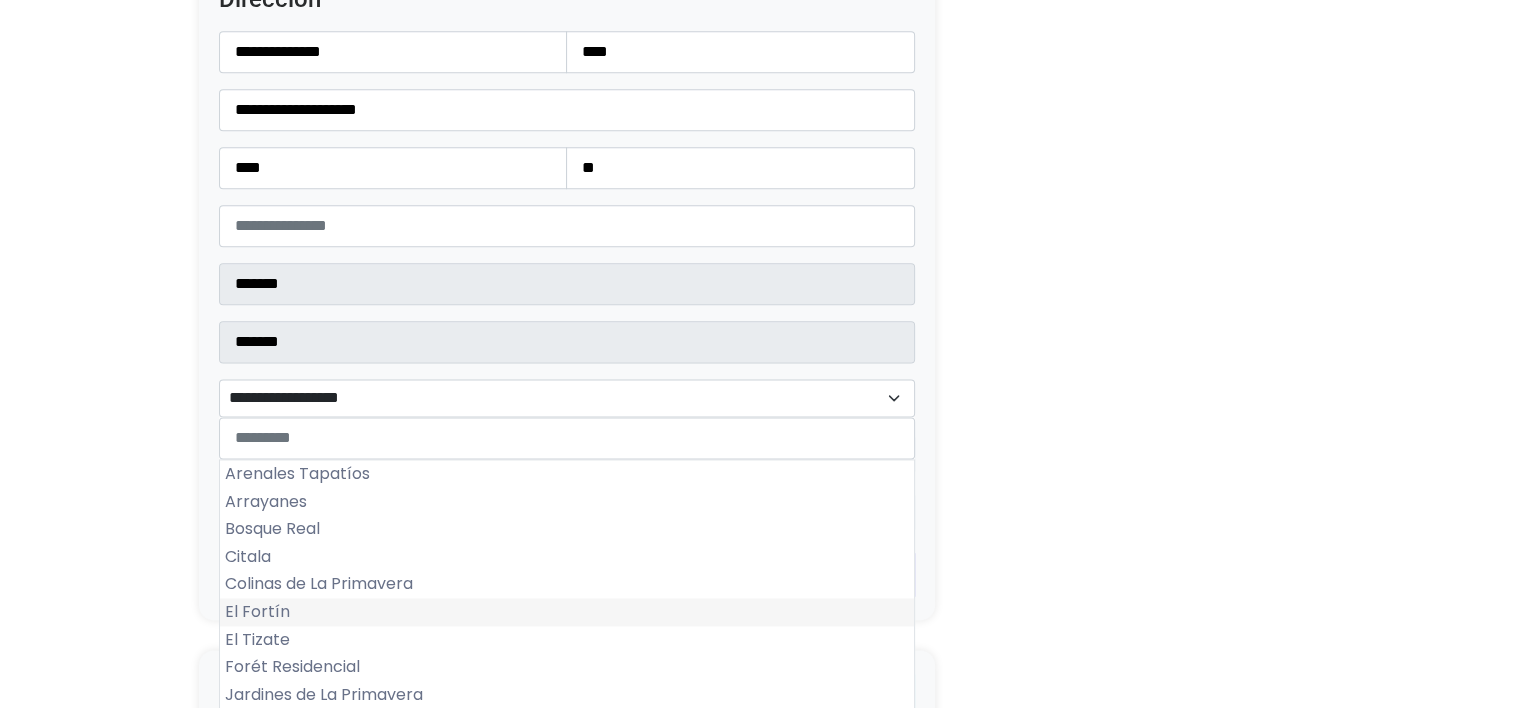 click on "El Fortín" at bounding box center (567, 612) 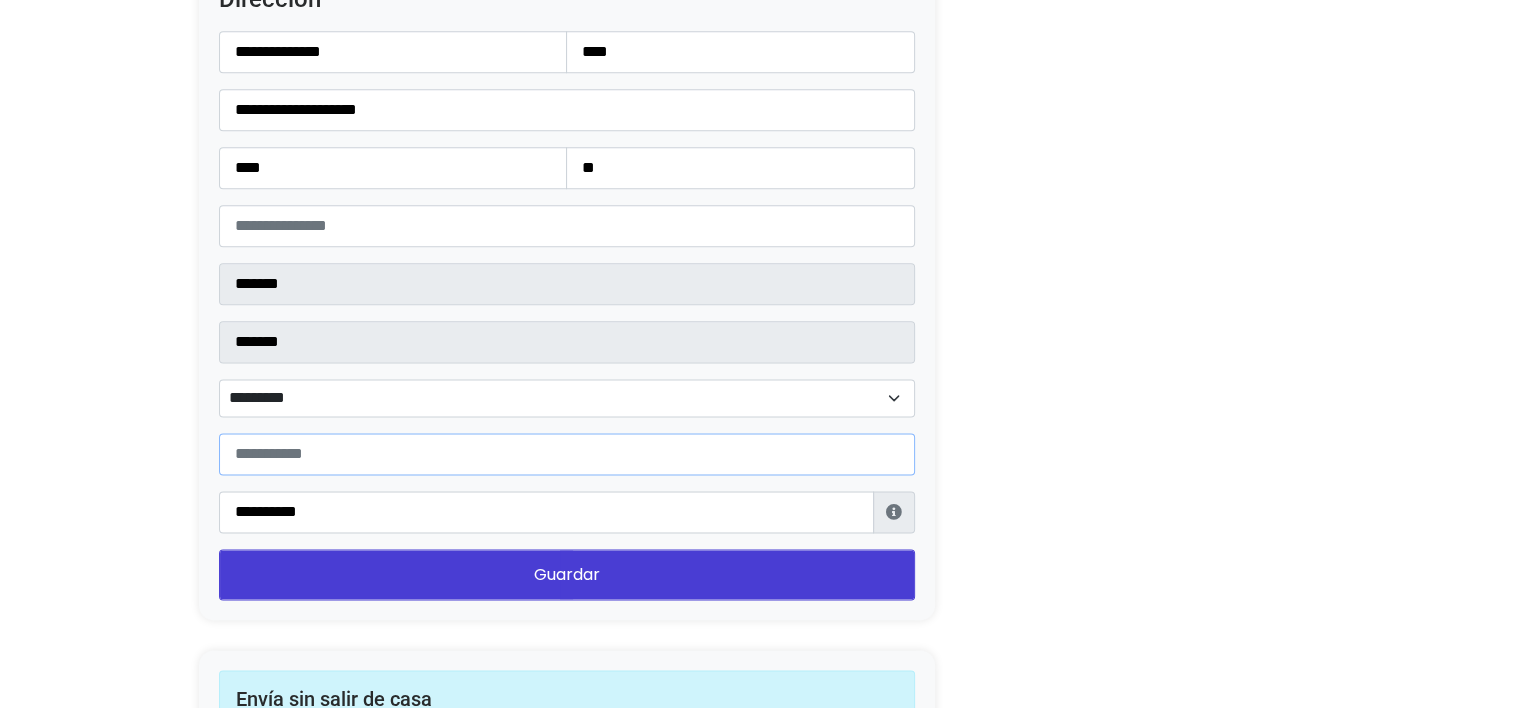 click at bounding box center (567, 454) 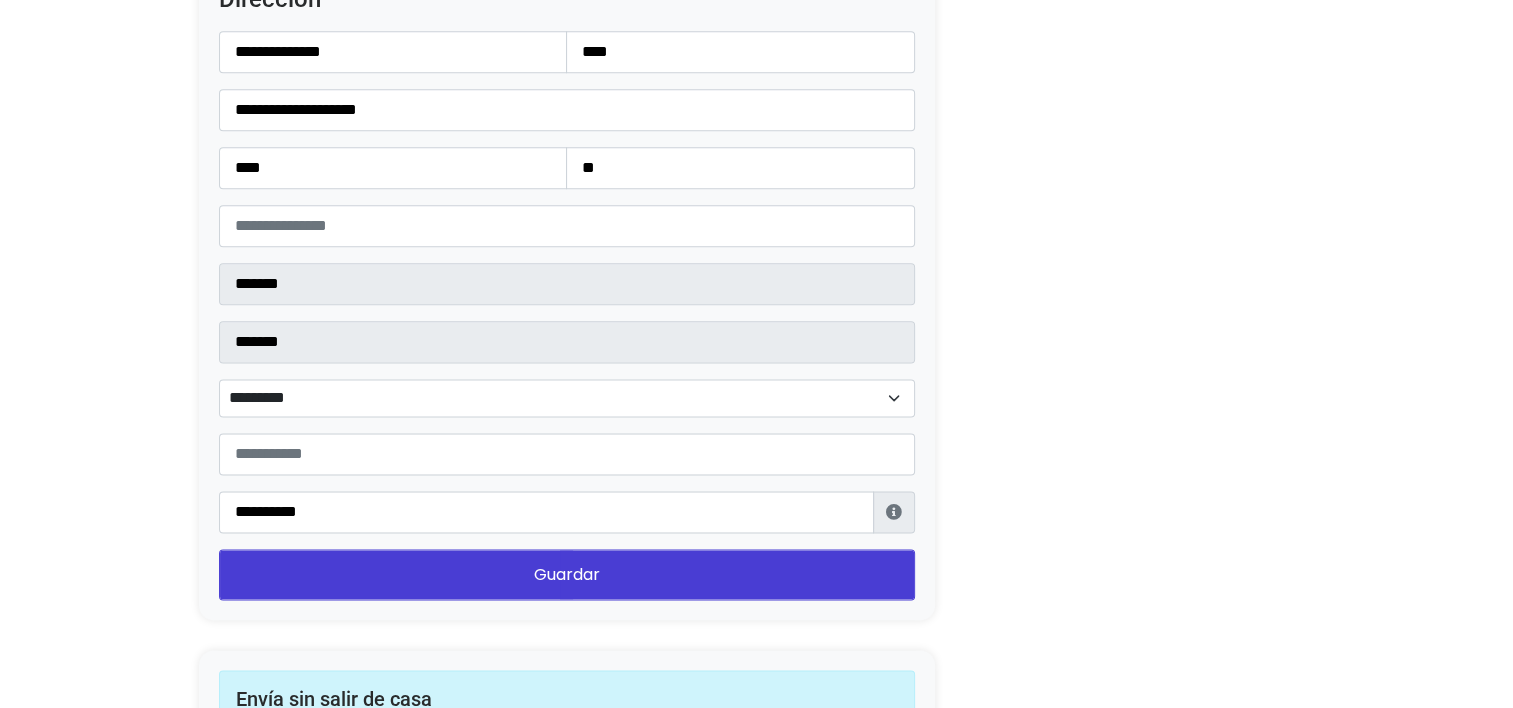 click on "Convierte tu oferta para desbloquear esta acción
ACTUAL
Plan gratuito
5 ventas sin costo al mes
✅  Ventas limitadas
❌  Renovación de guías
❌  Reviews
❌  Guías al instante
RECOMENDADO" at bounding box center [756, -731] 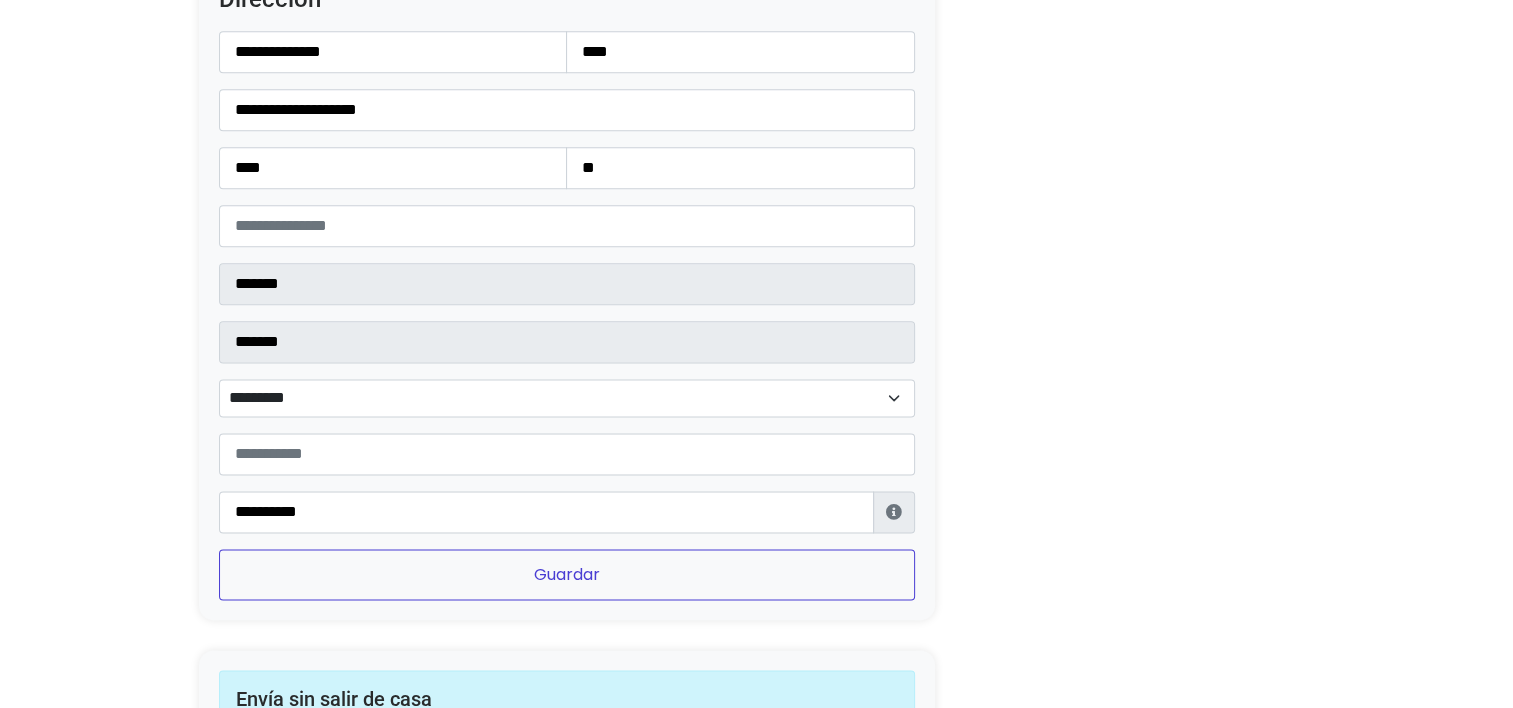 click on "Guardar" at bounding box center (567, 574) 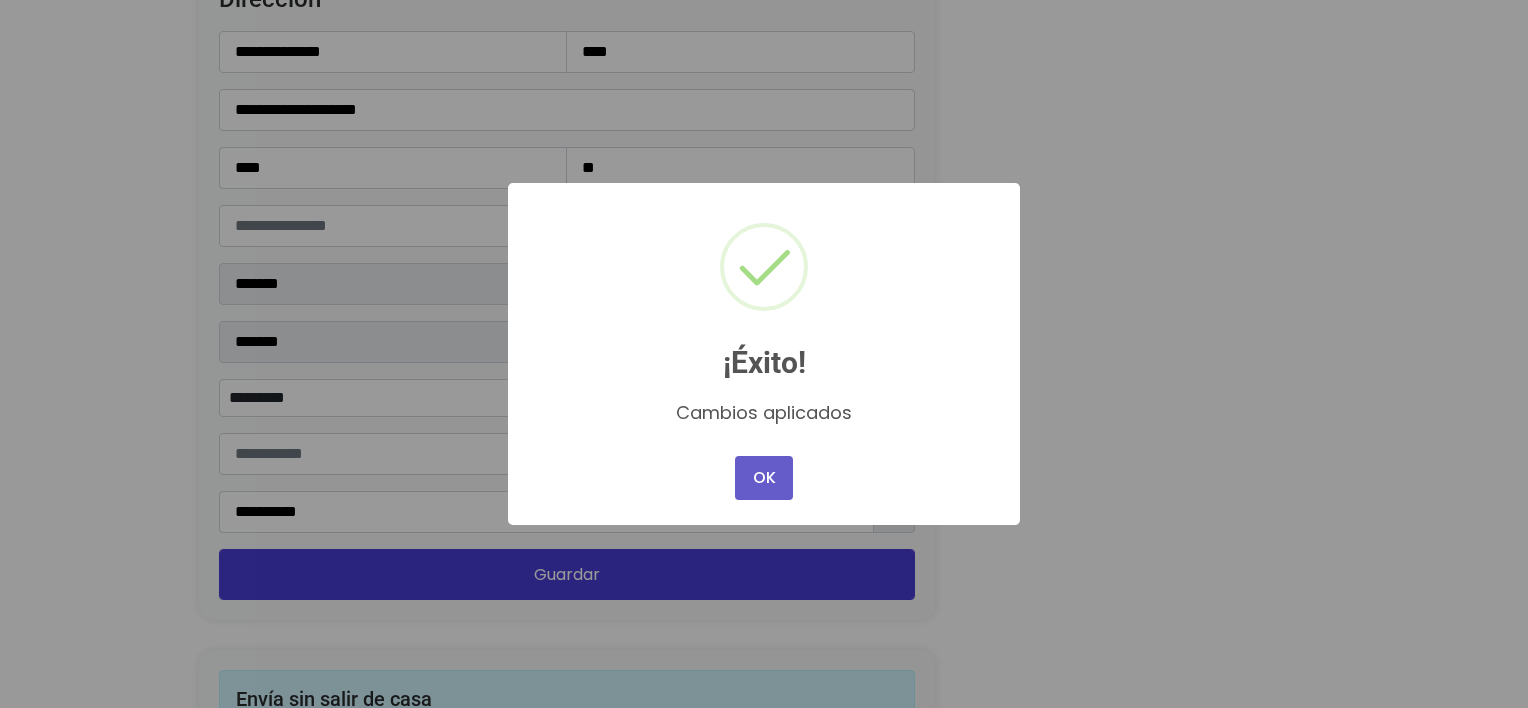 click on "OK" at bounding box center [764, 478] 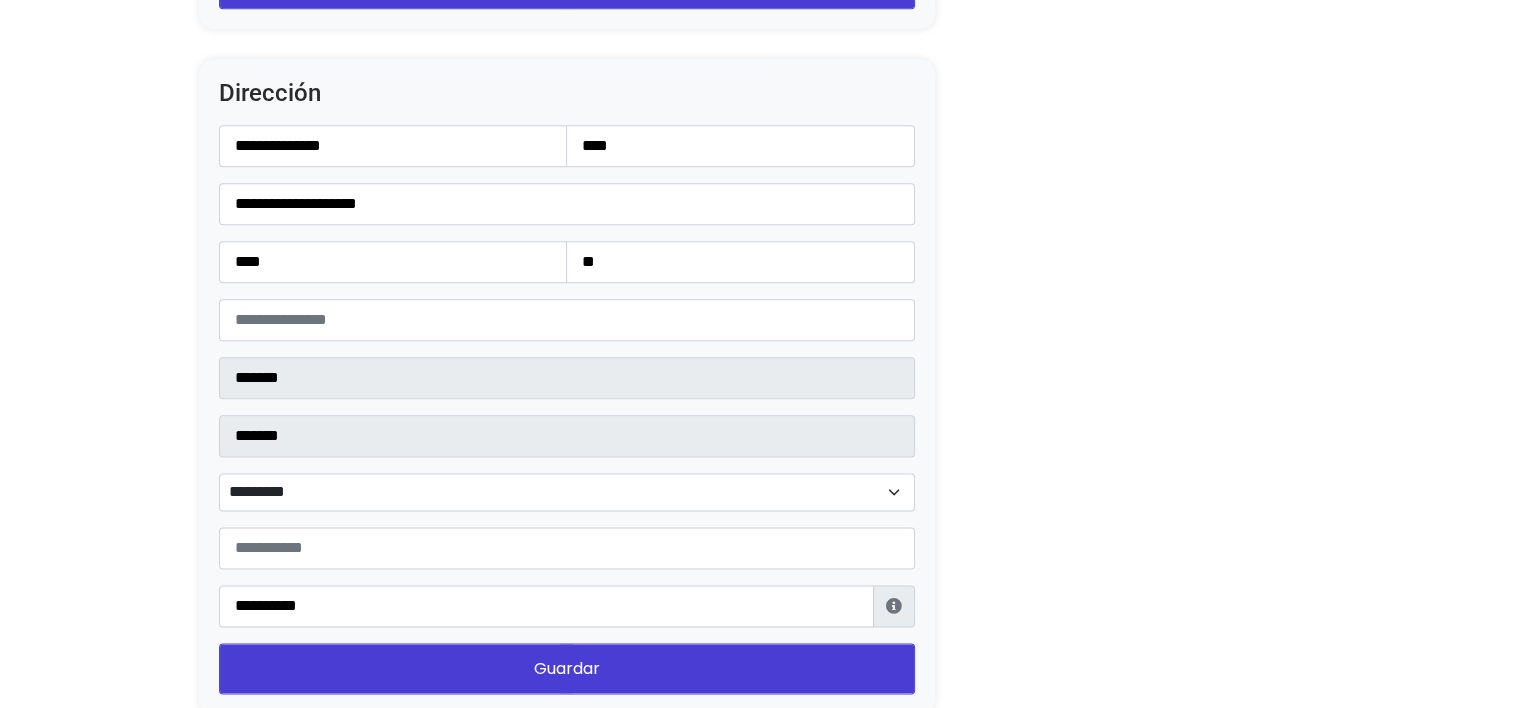 scroll, scrollTop: 2200, scrollLeft: 0, axis: vertical 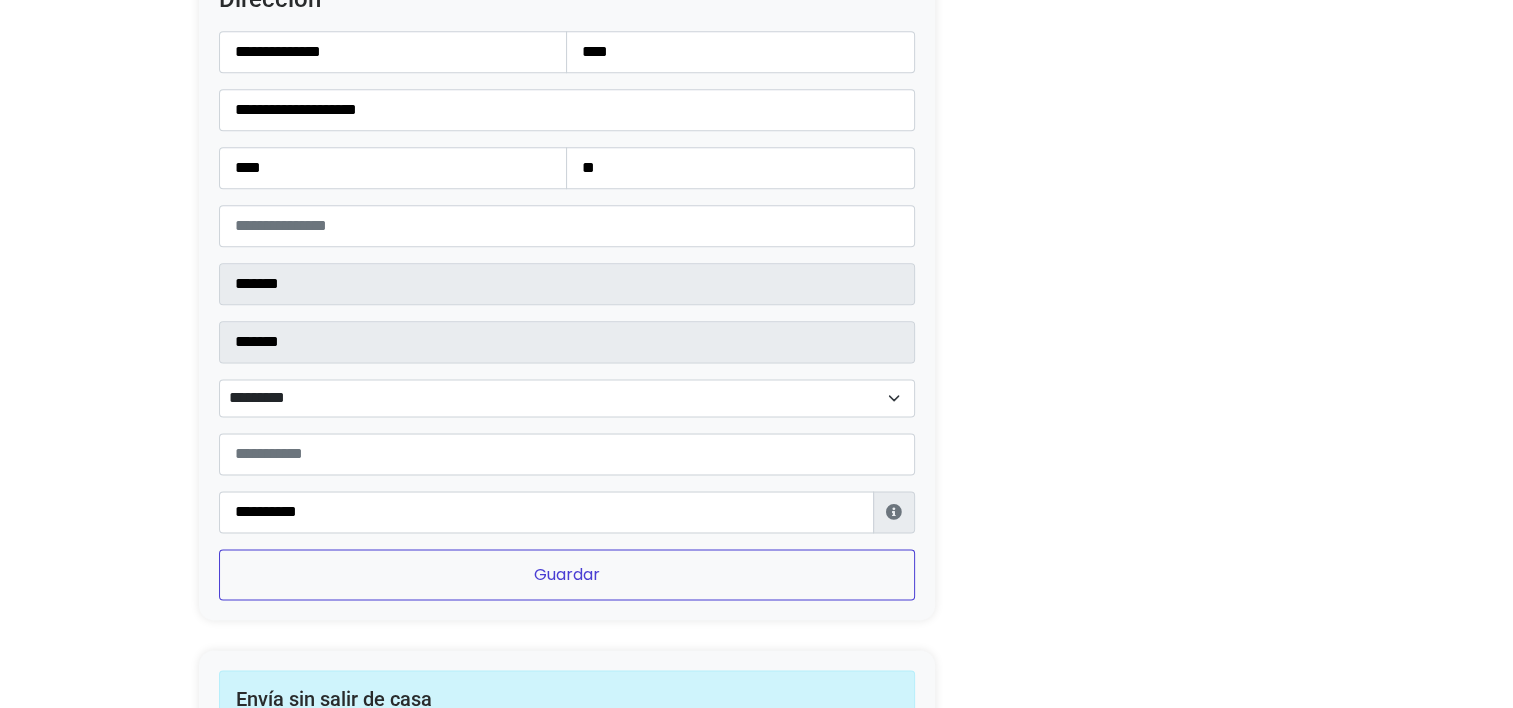 click on "Guardar" at bounding box center (567, 574) 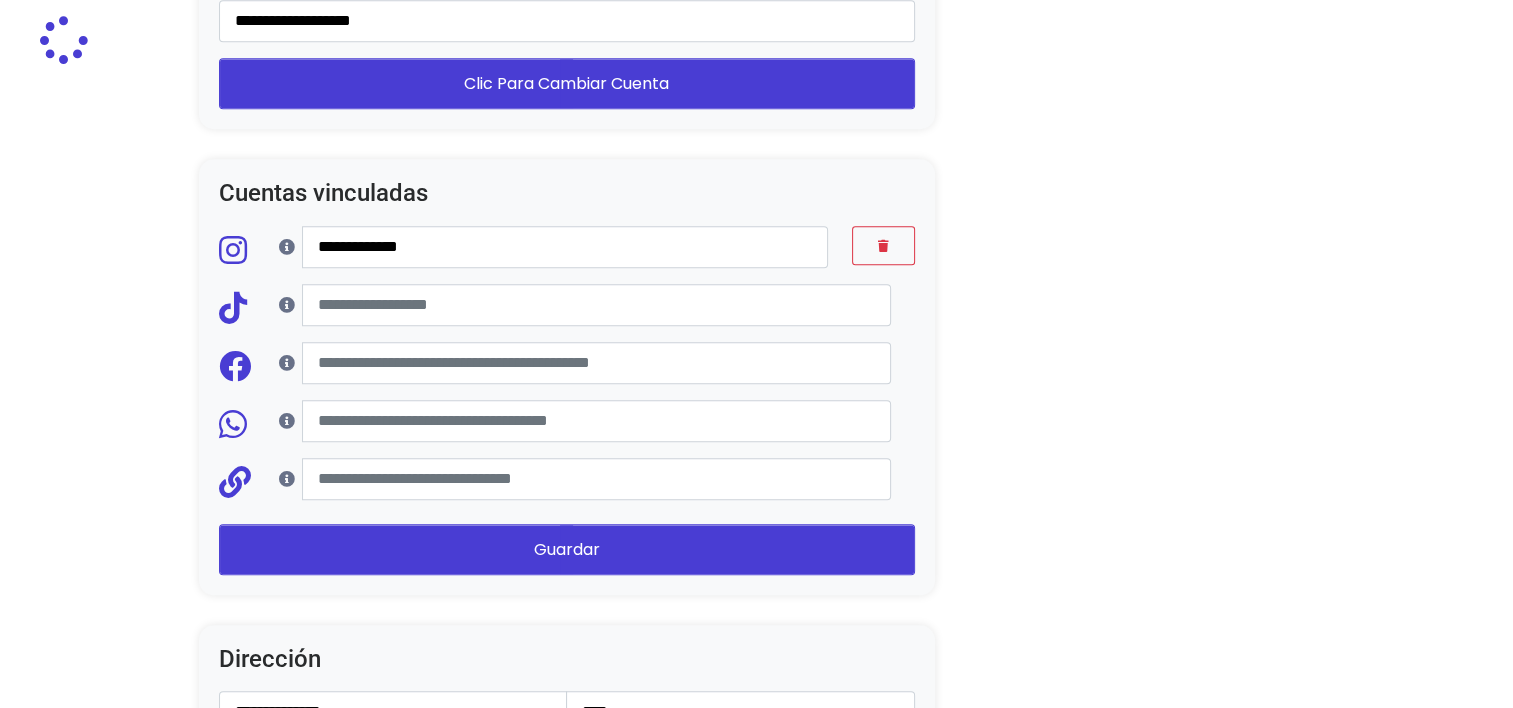 scroll, scrollTop: 1600, scrollLeft: 0, axis: vertical 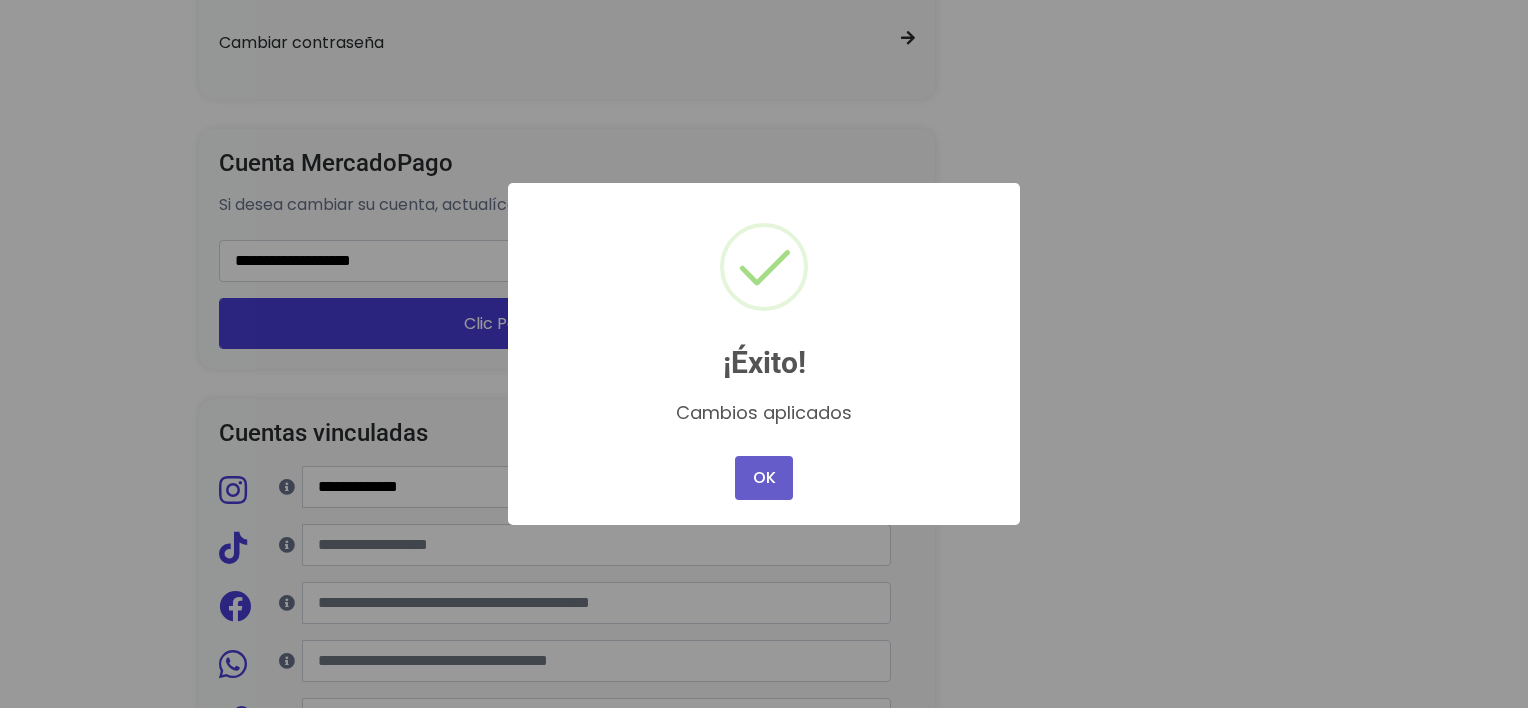 click on "OK" at bounding box center (764, 478) 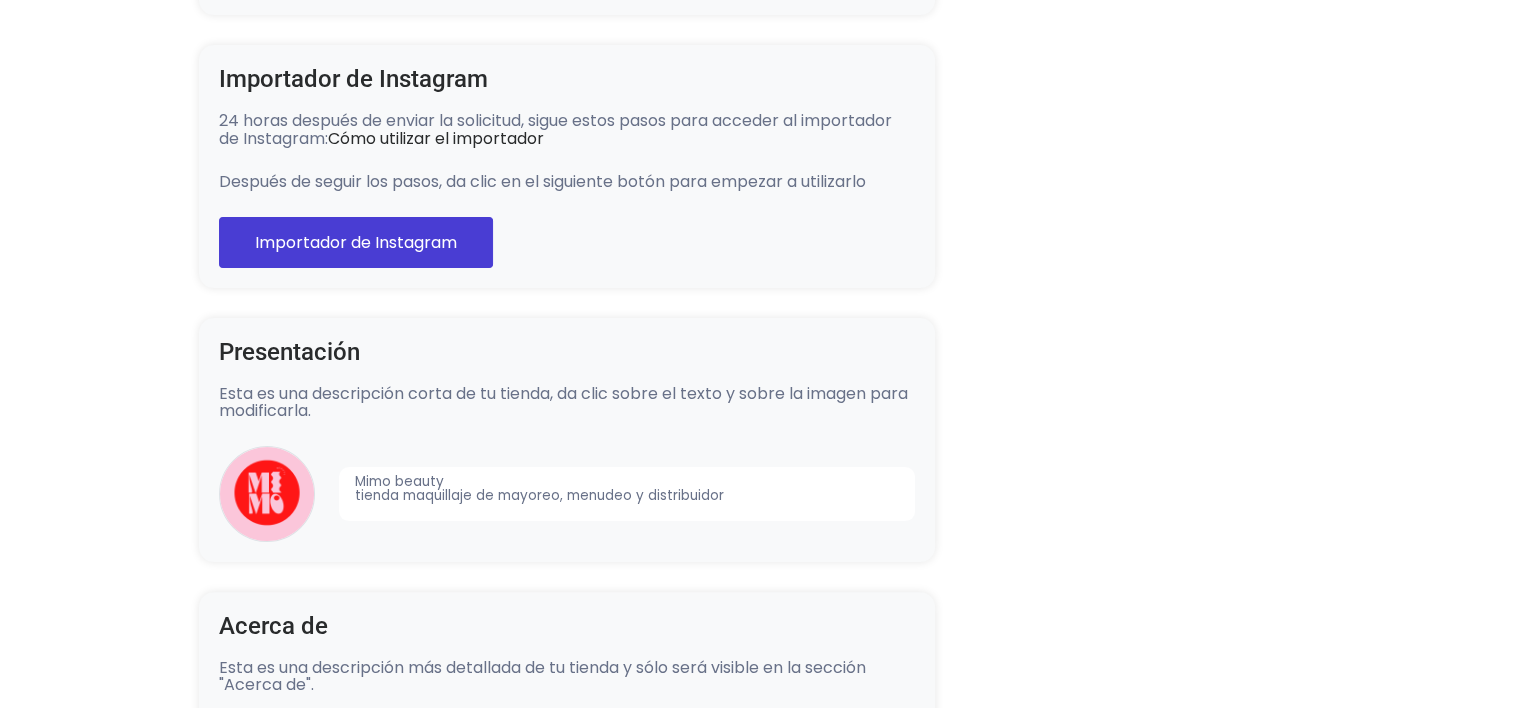 scroll, scrollTop: 0, scrollLeft: 0, axis: both 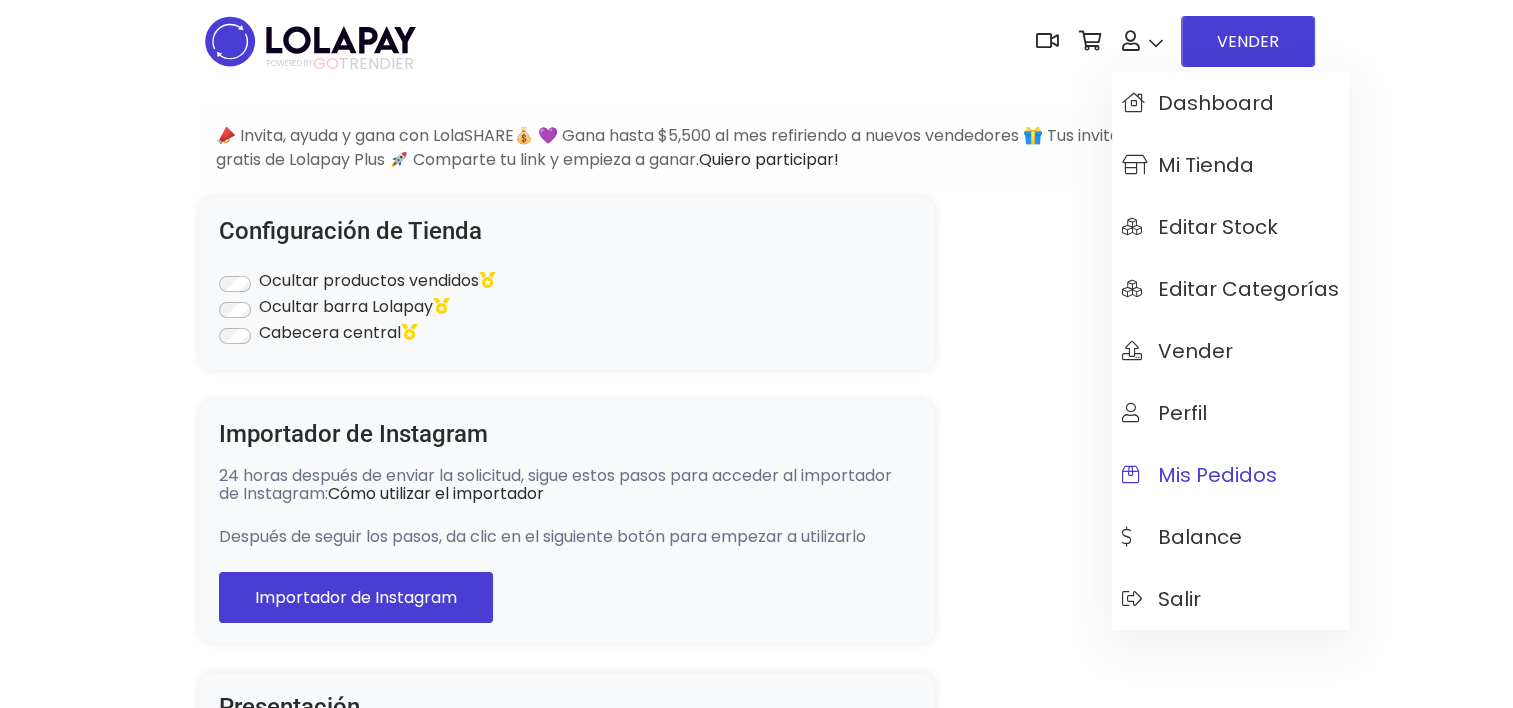 click on "Mis pedidos" at bounding box center [1199, 475] 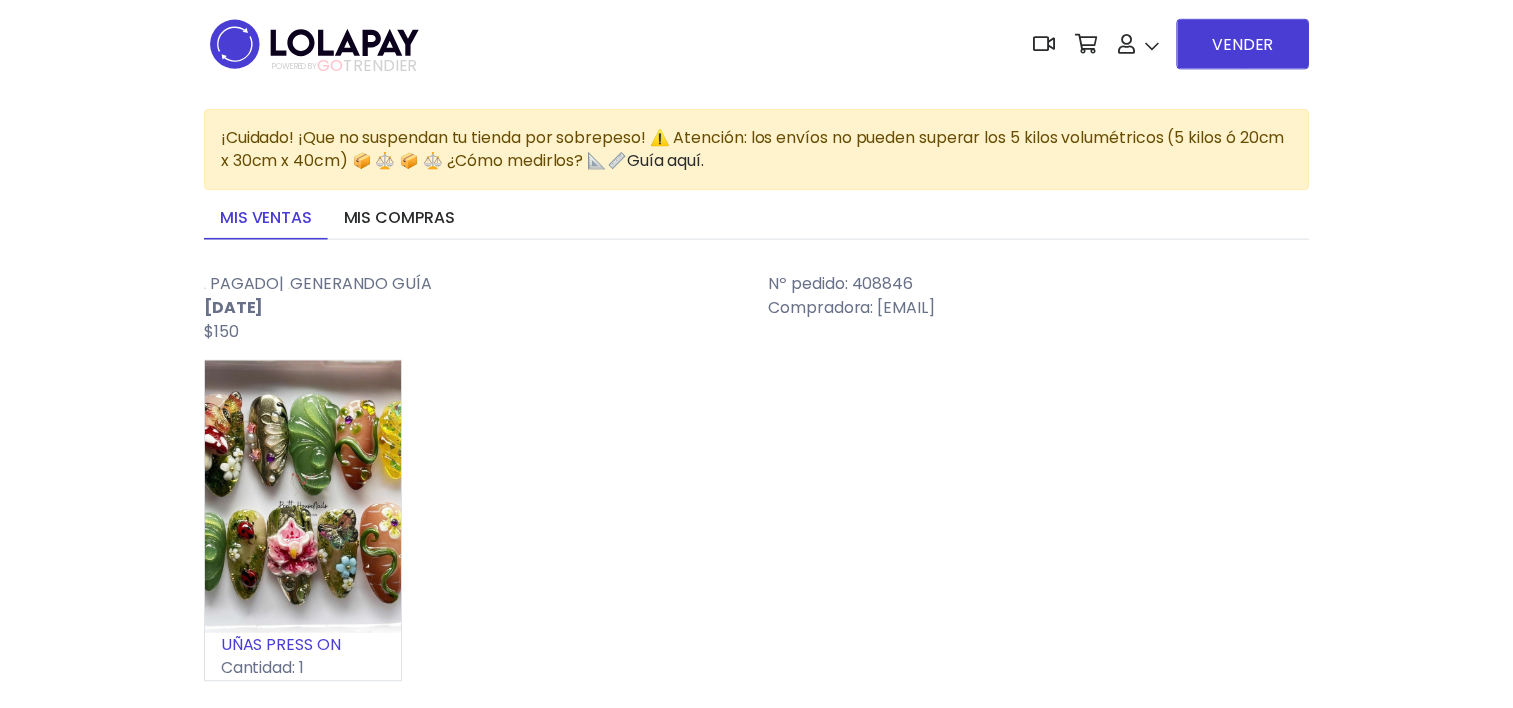 scroll, scrollTop: 0, scrollLeft: 0, axis: both 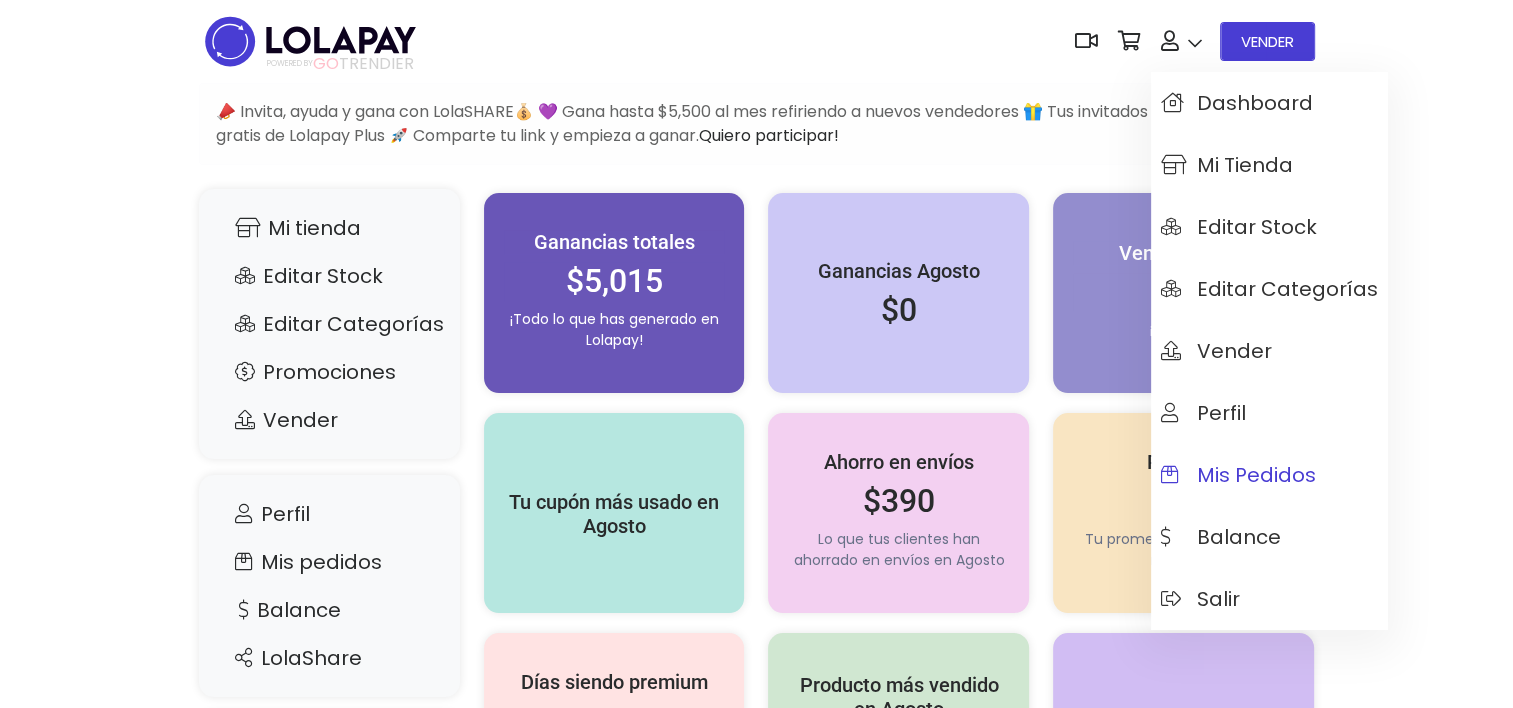 click on "Mis pedidos" at bounding box center (1238, 475) 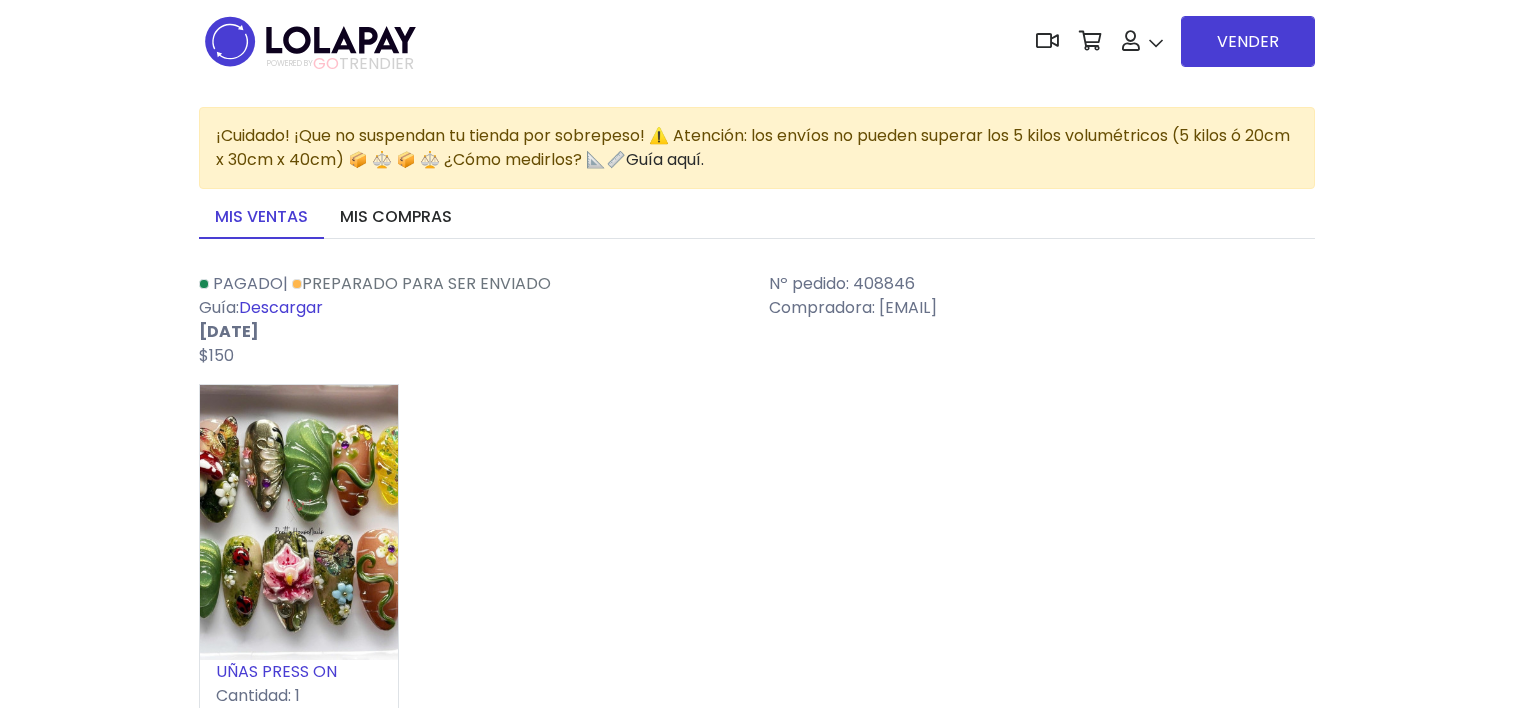 scroll, scrollTop: 0, scrollLeft: 0, axis: both 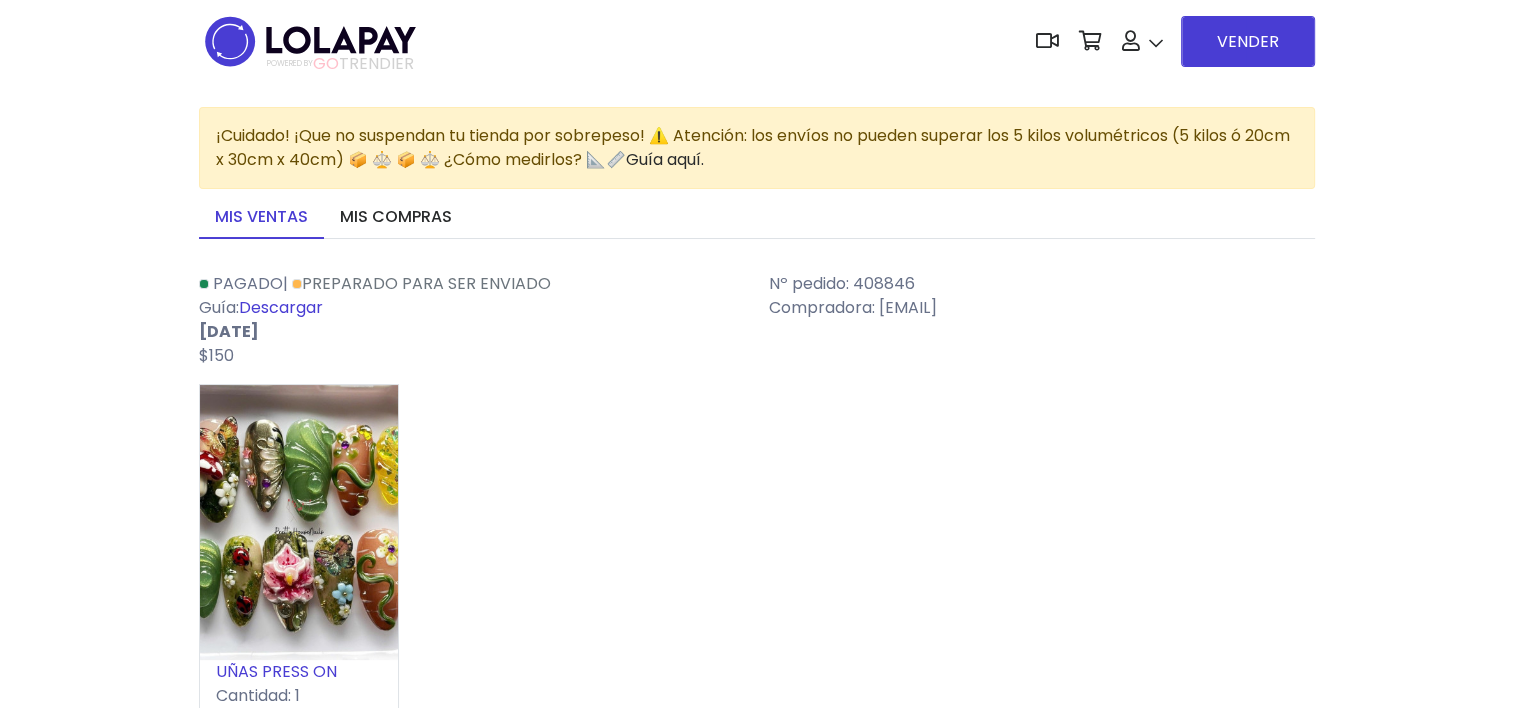 click on "Descargar" at bounding box center (281, 307) 